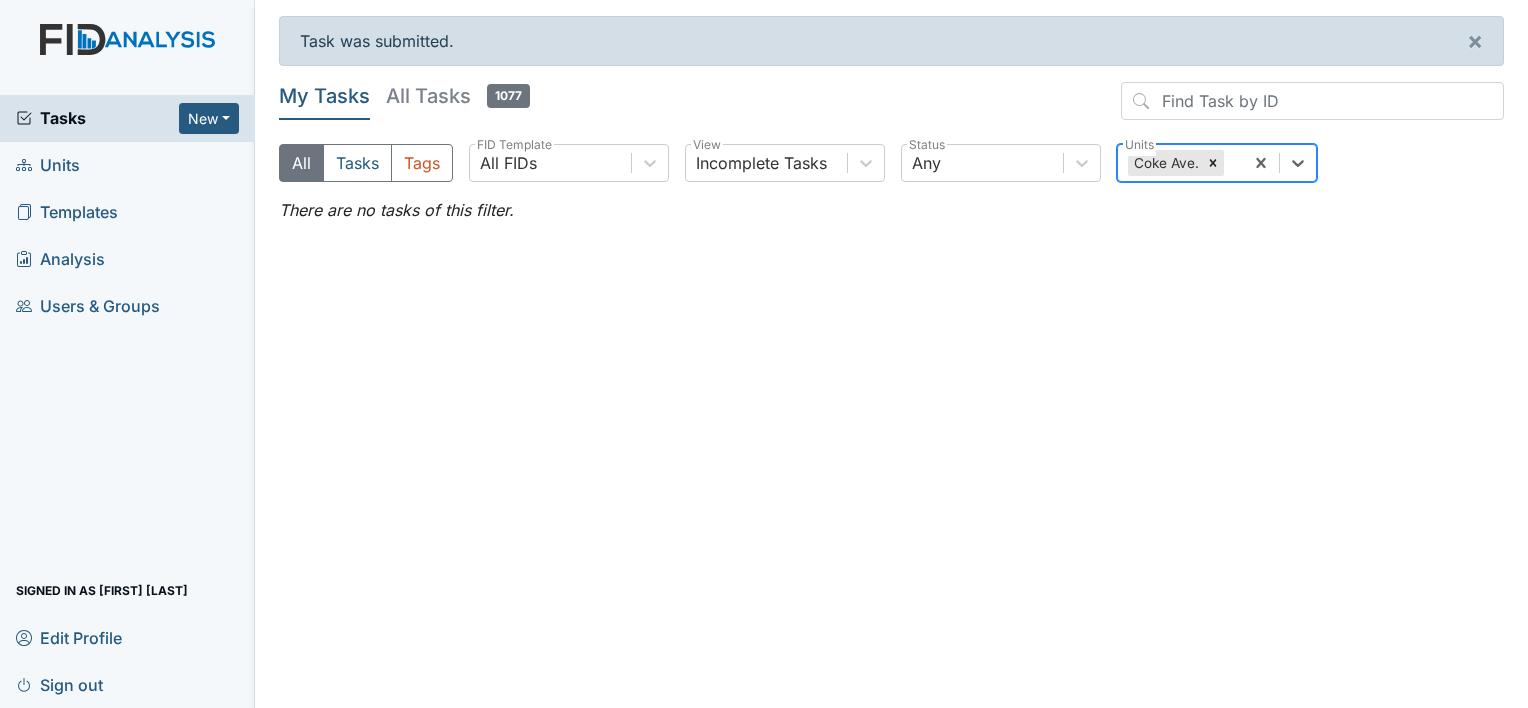 scroll, scrollTop: 0, scrollLeft: 0, axis: both 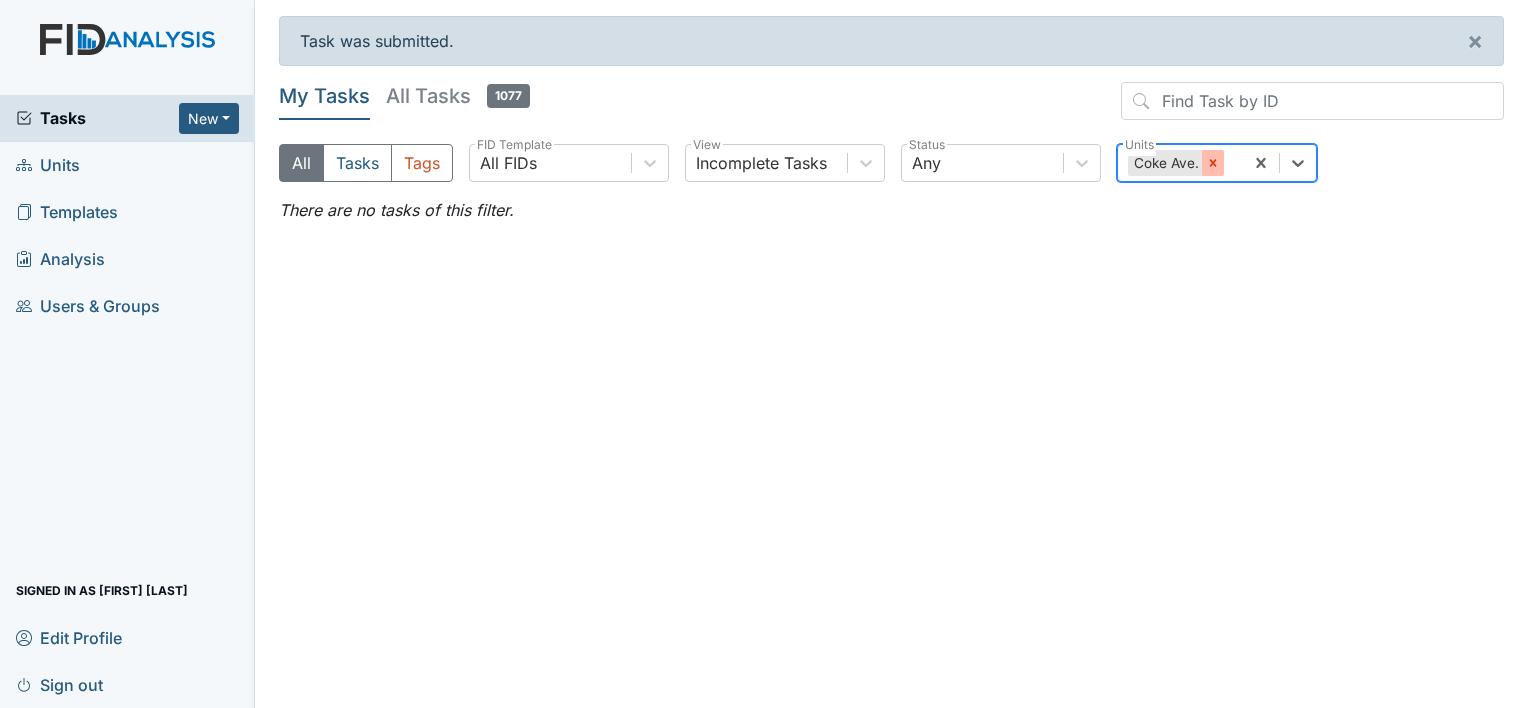 click 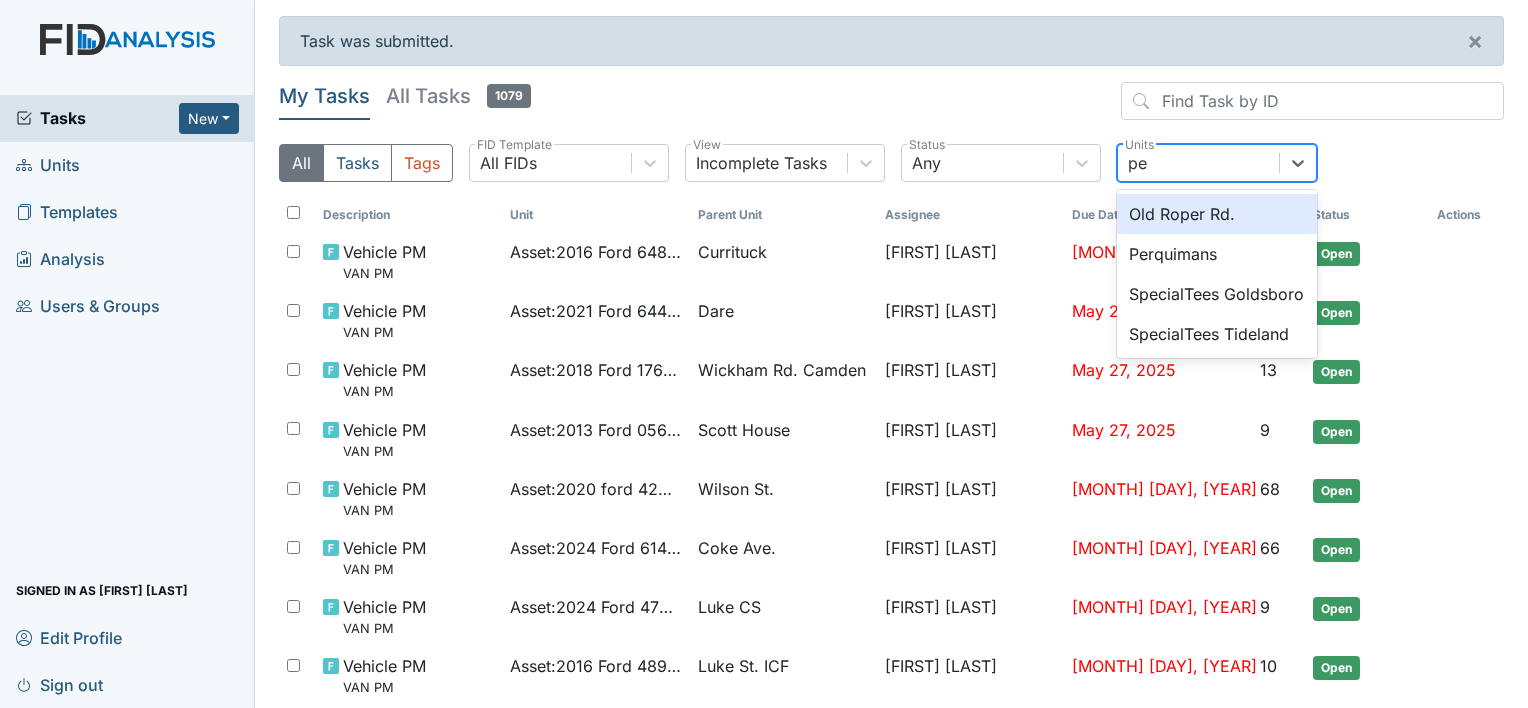 type on "per" 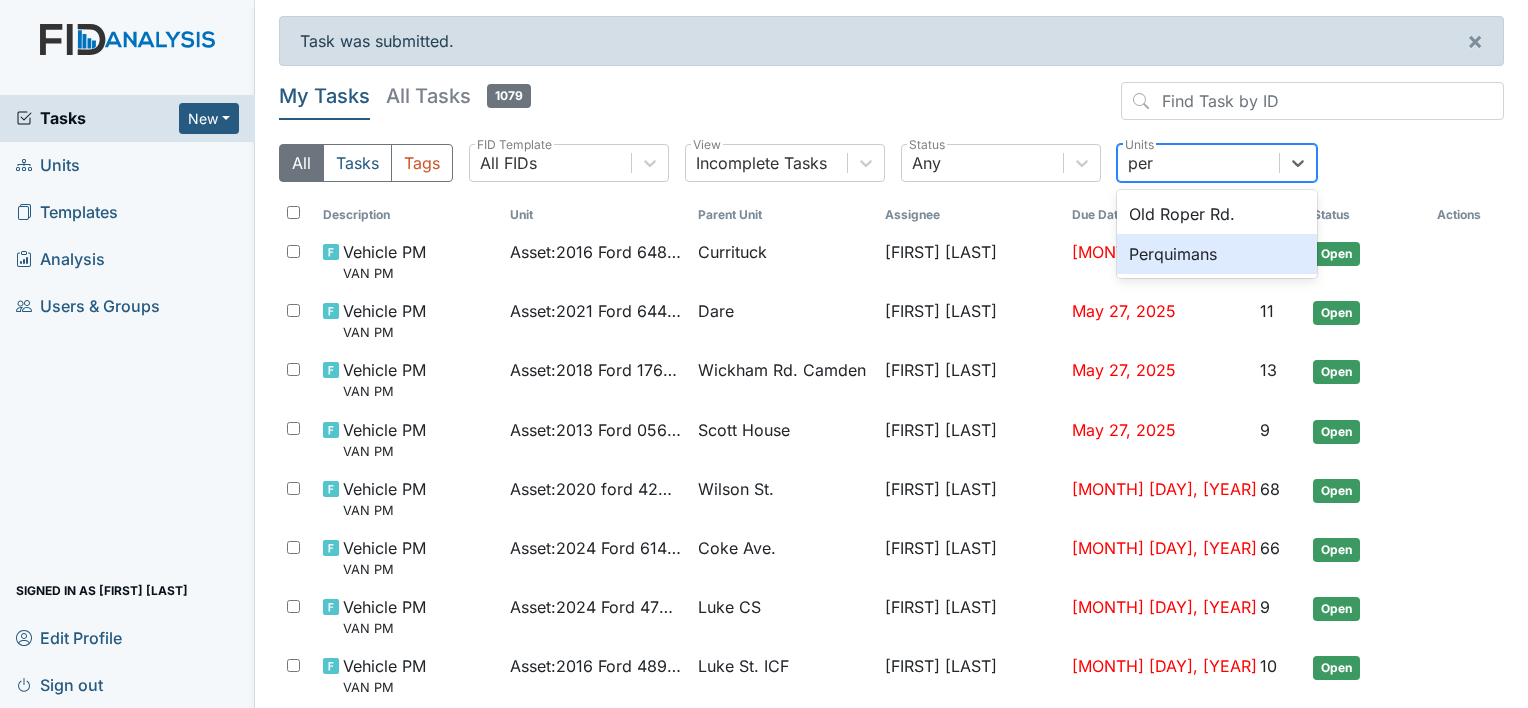 click on "Perquimans" at bounding box center (1217, 254) 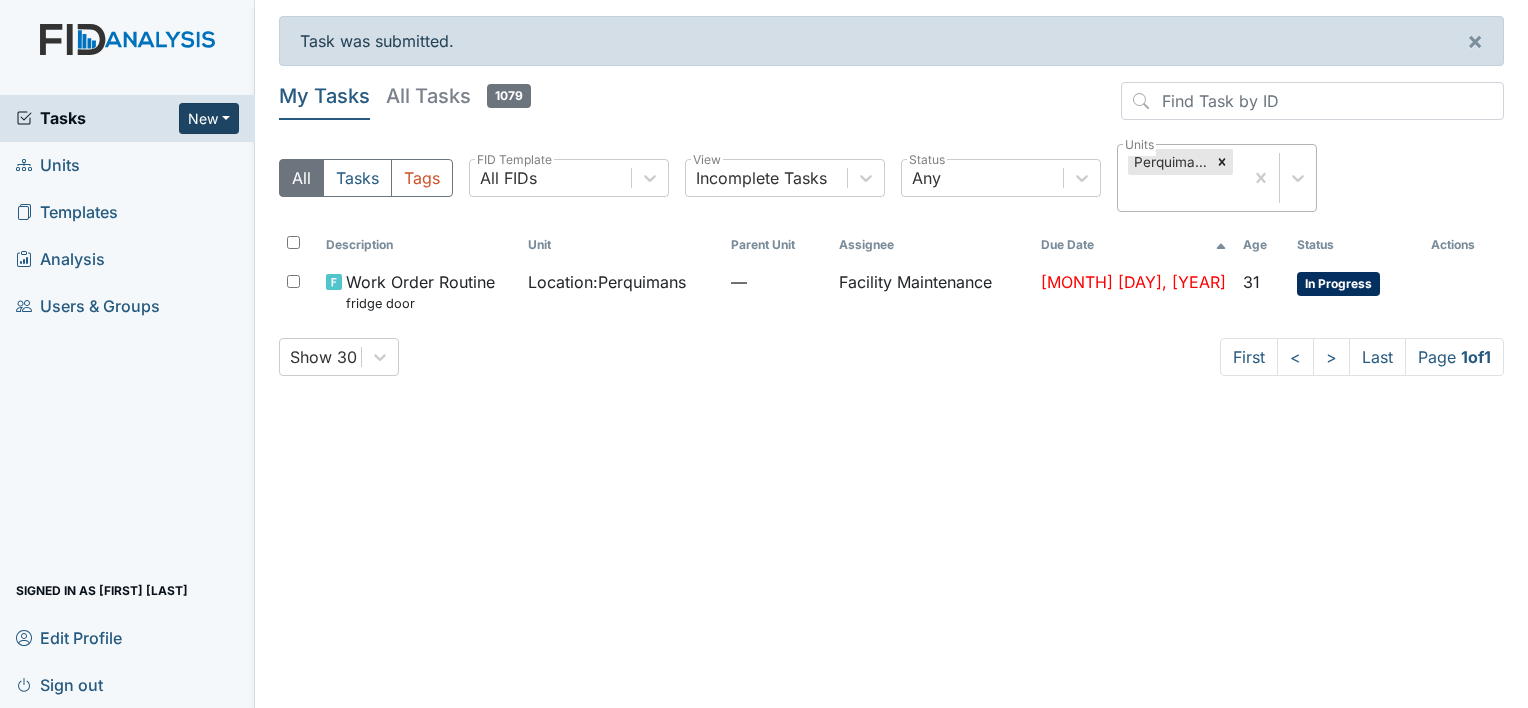 click on "New" at bounding box center (209, 118) 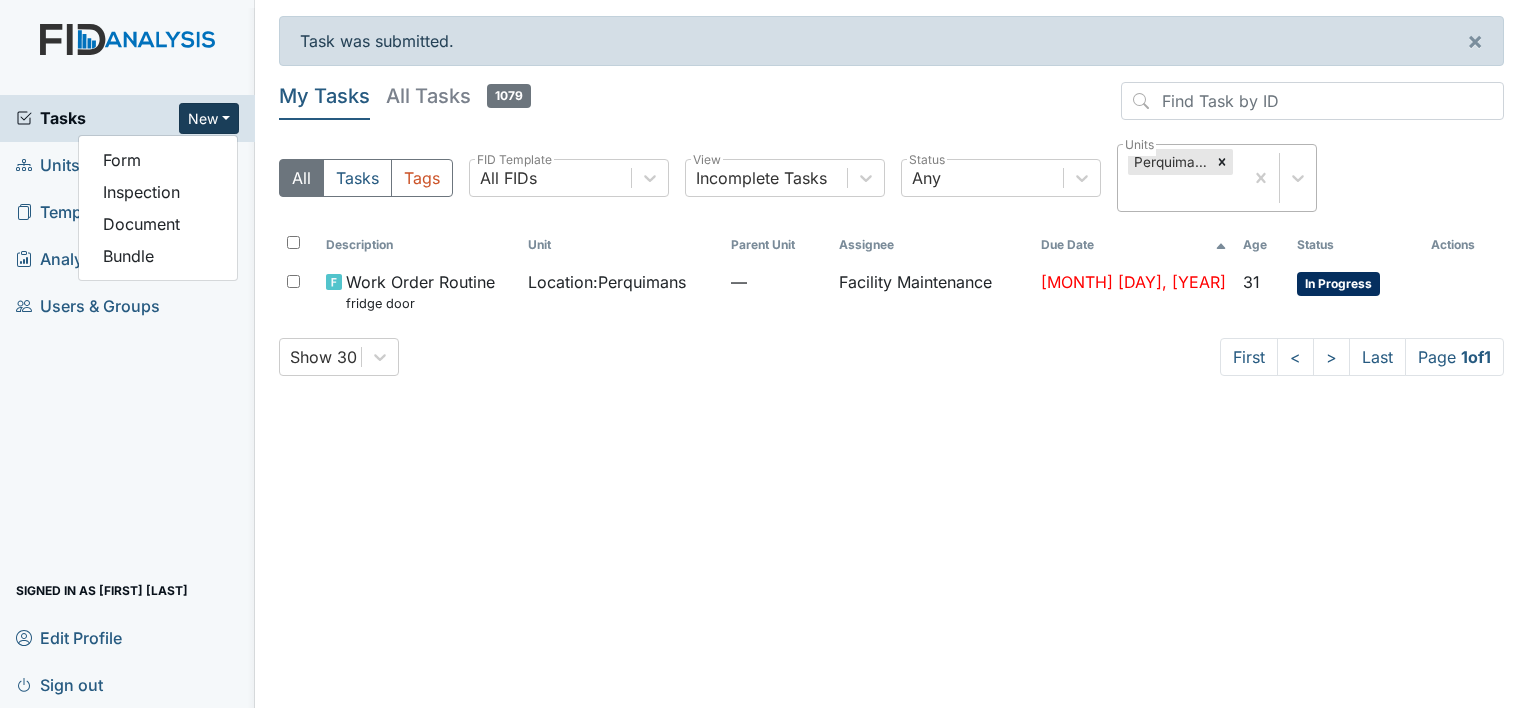 click on "New" at bounding box center [209, 118] 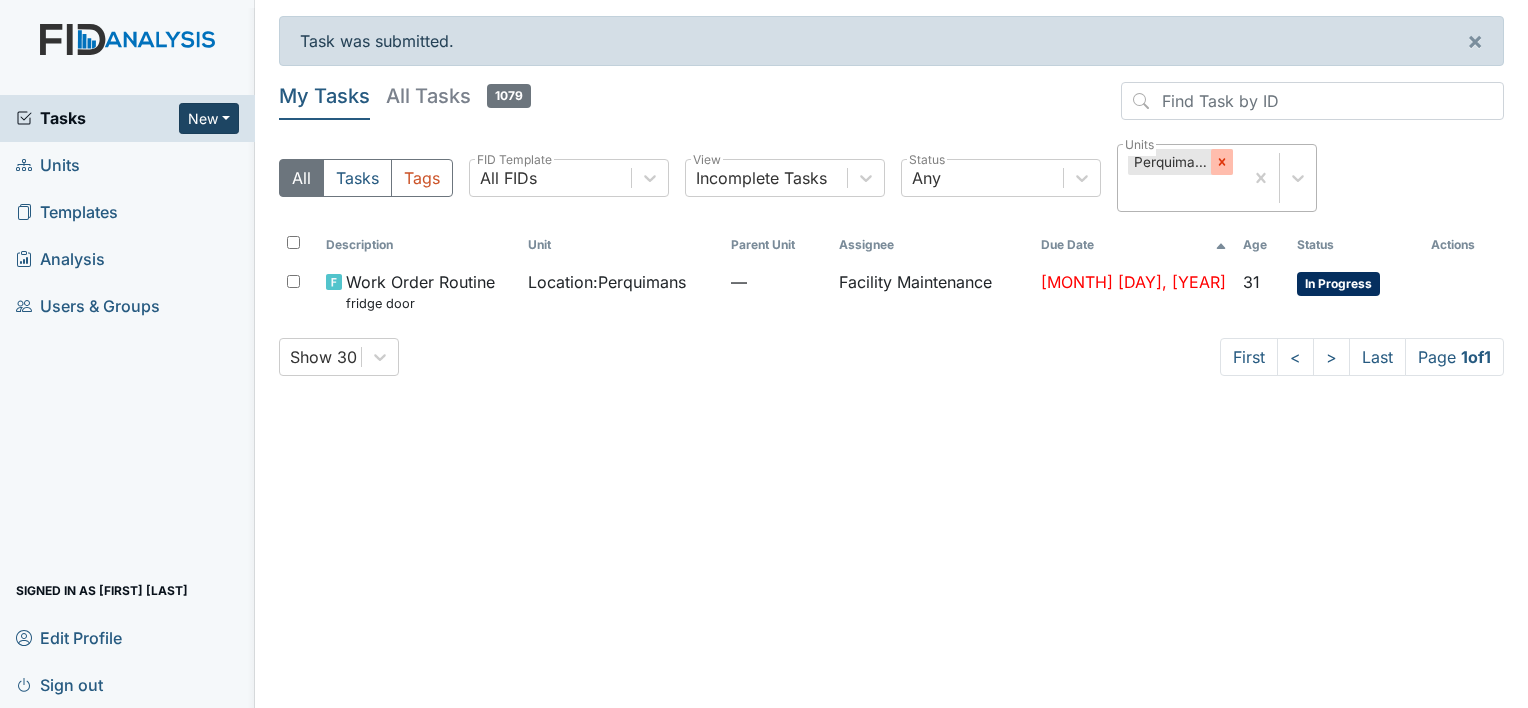 click 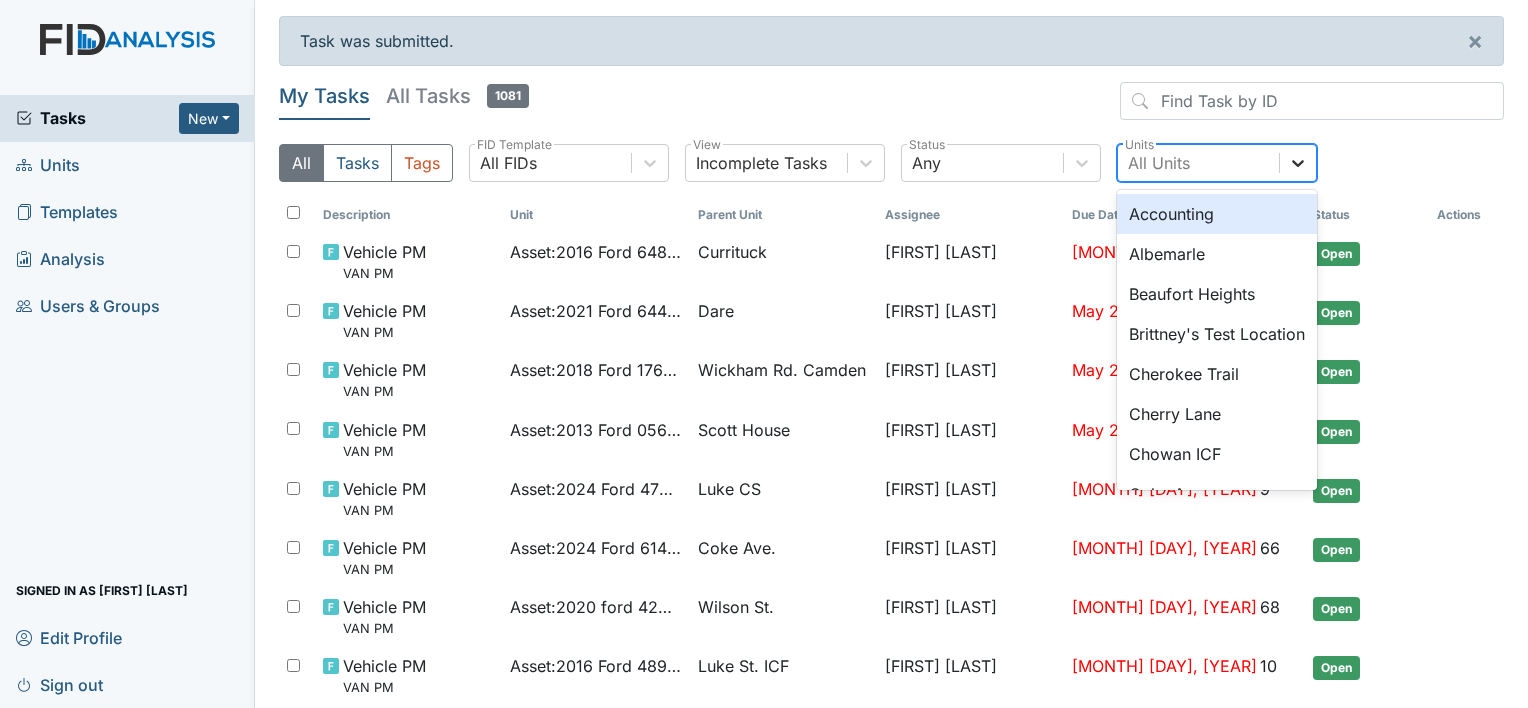 click at bounding box center (1298, 163) 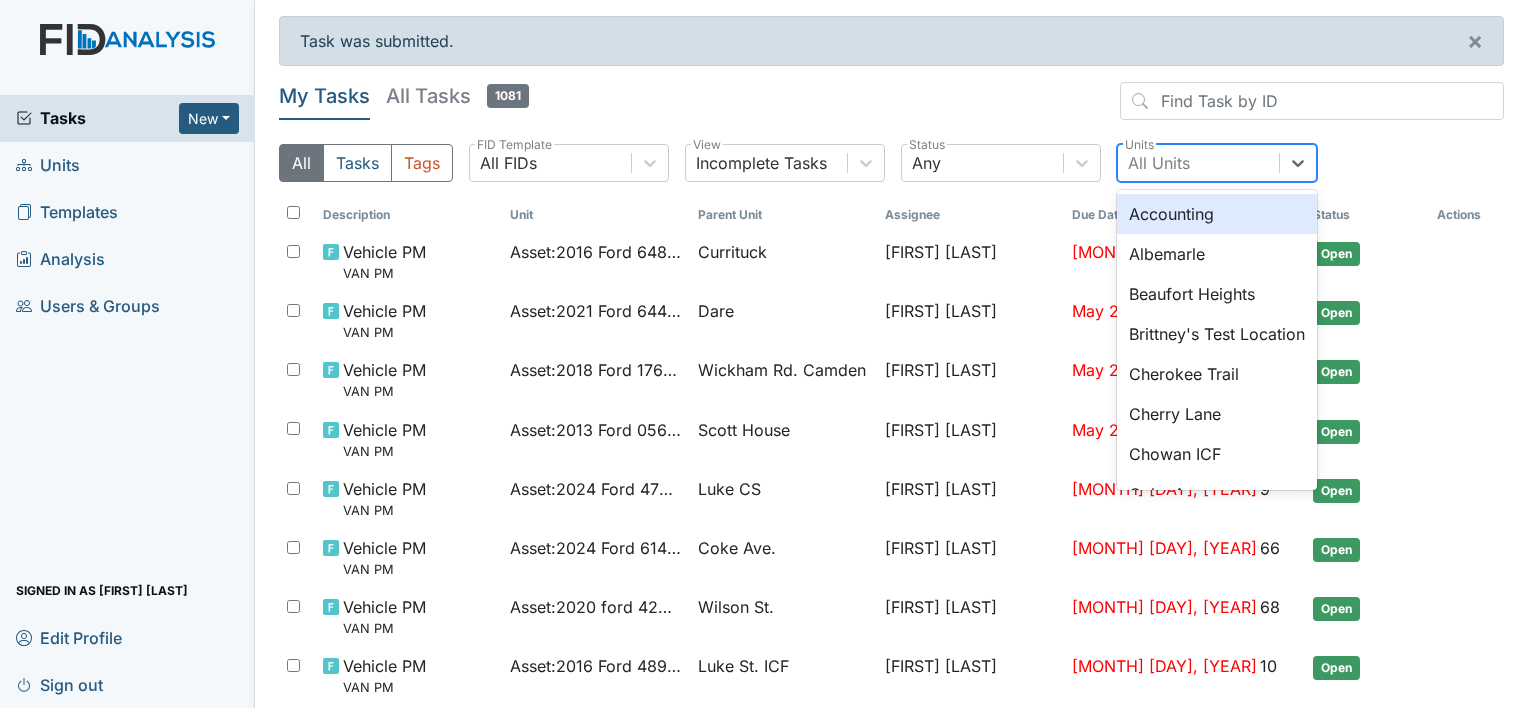click on "All Units" at bounding box center (1198, 163) 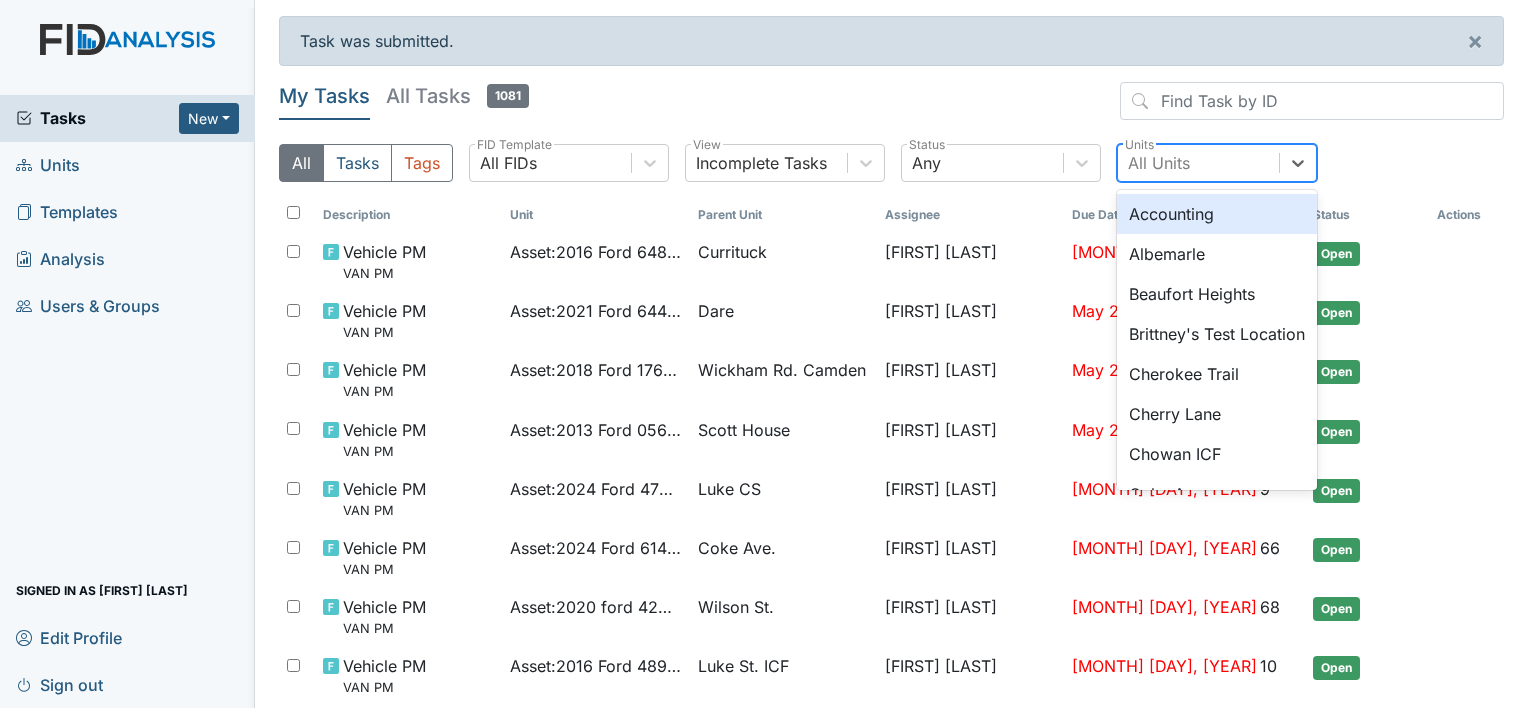 click on "All Units" at bounding box center (1198, 163) 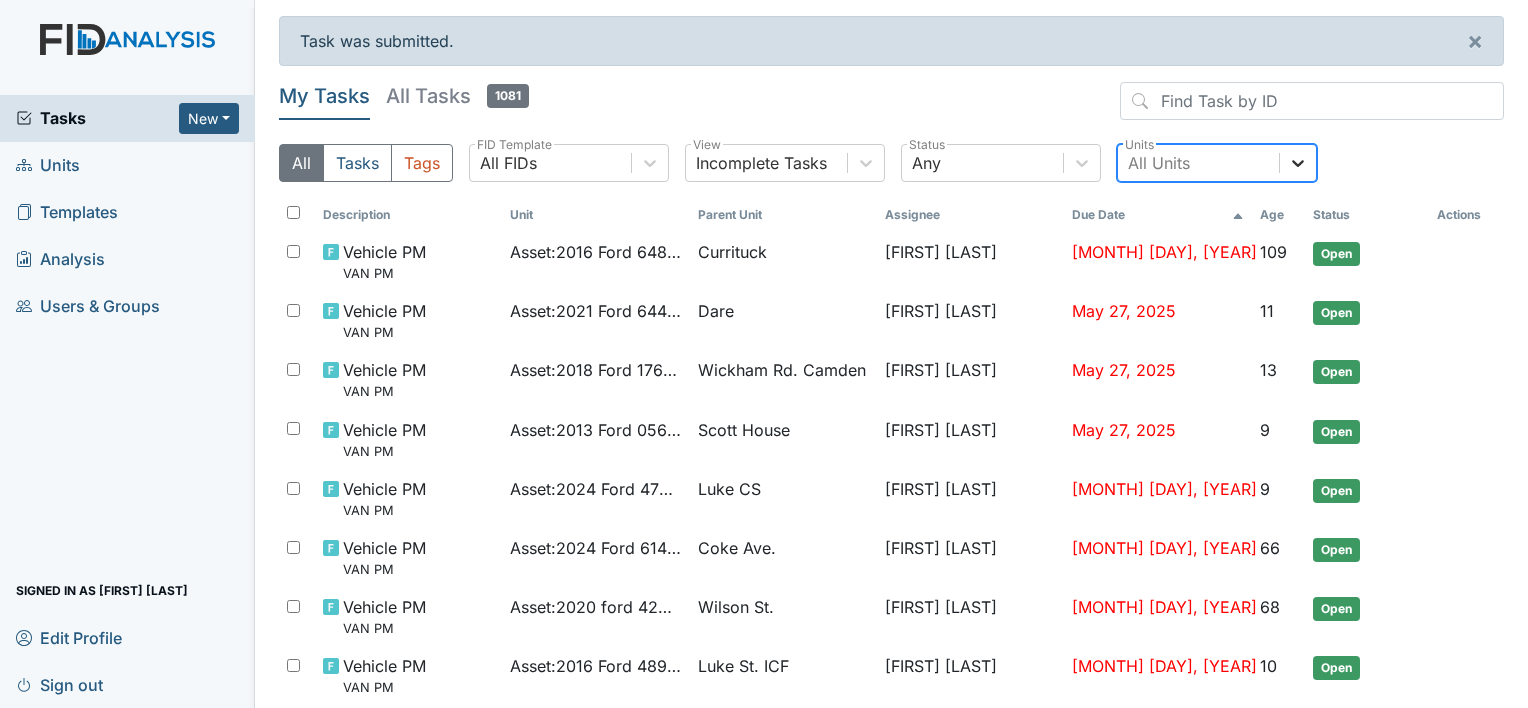 click 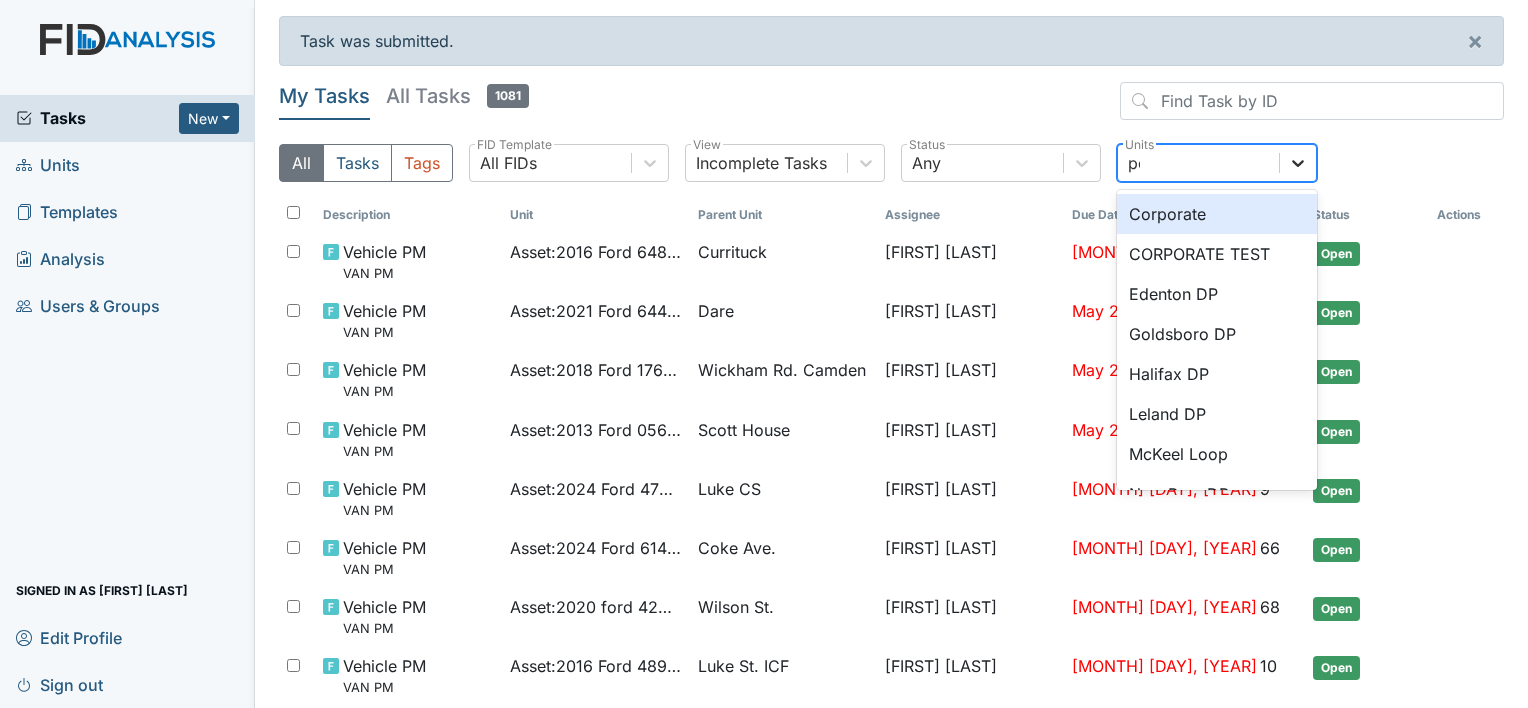 type on "per" 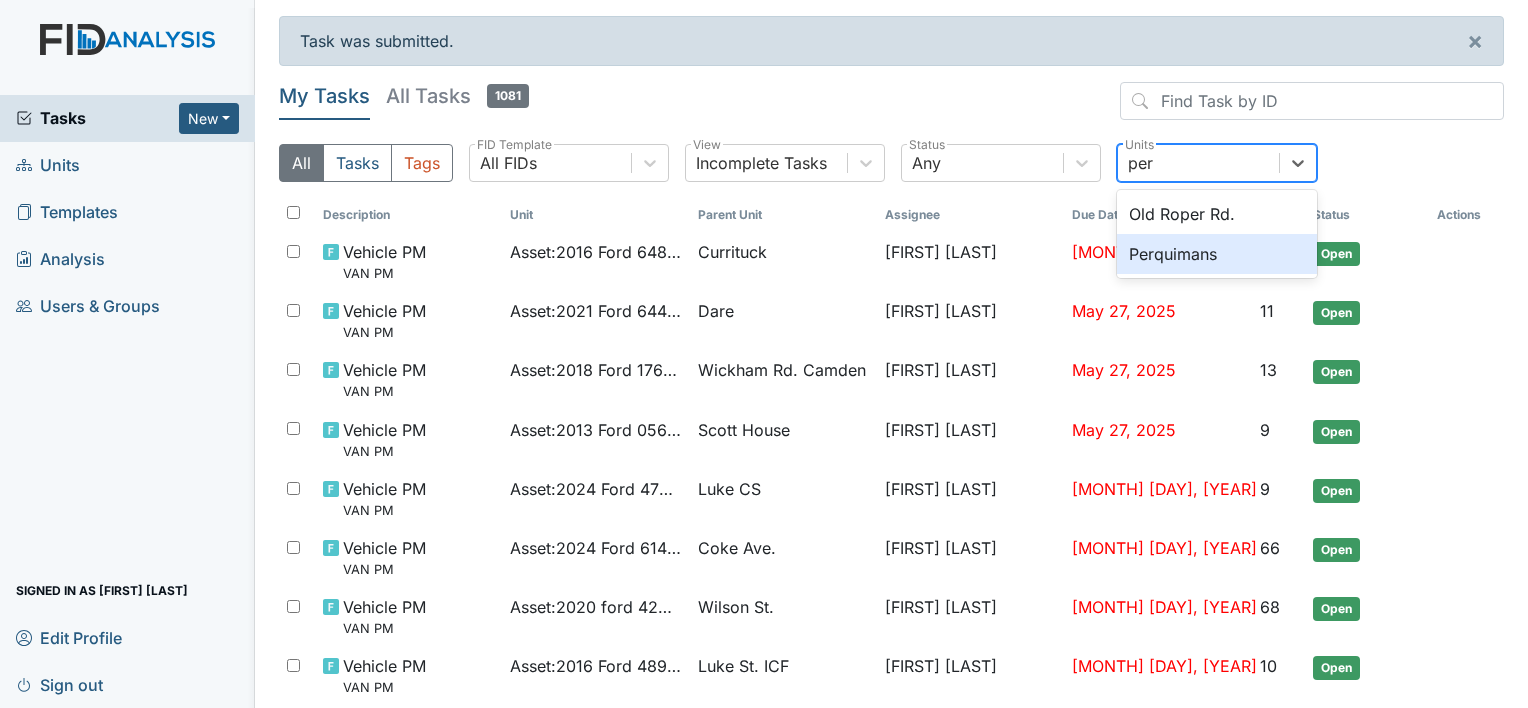 click on "Perquimans" at bounding box center (1217, 254) 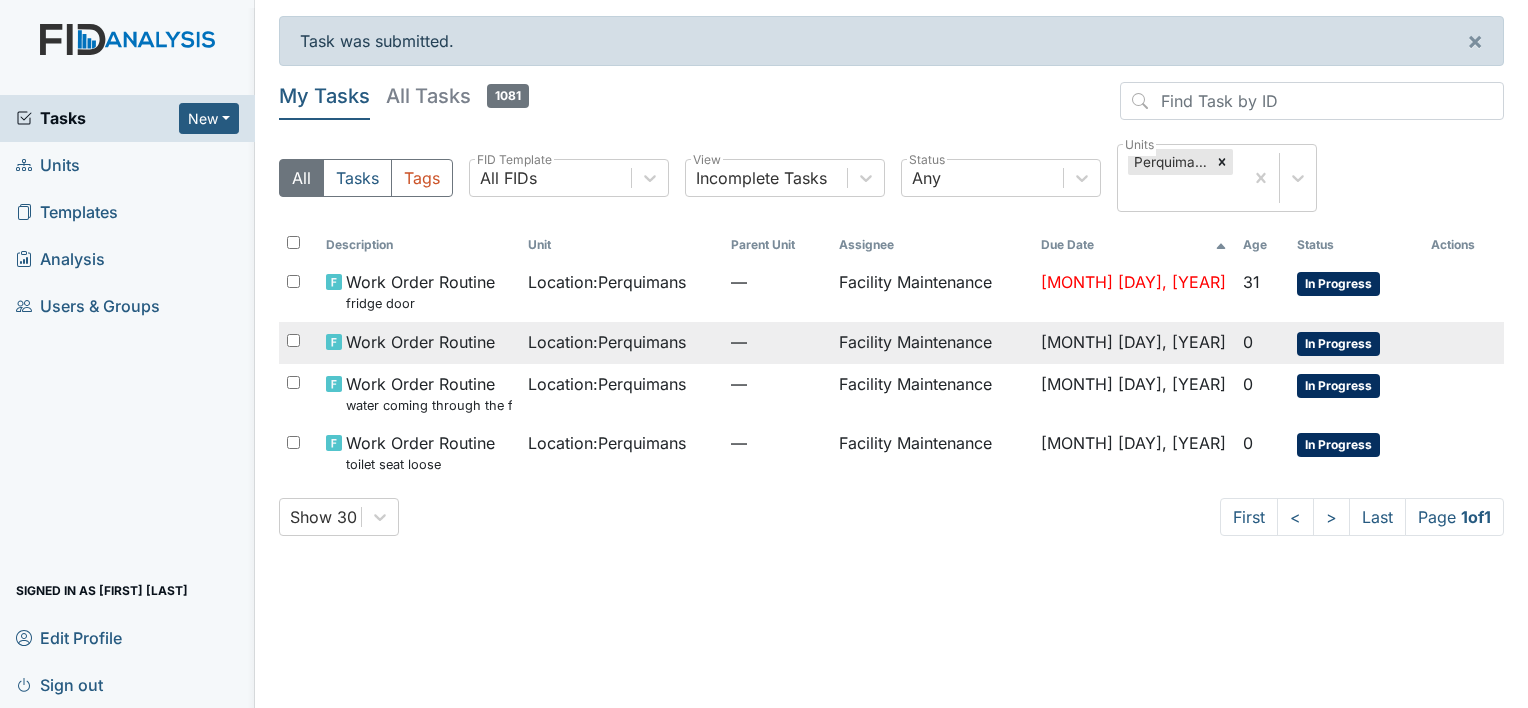 click on "In Progress" at bounding box center [1338, 344] 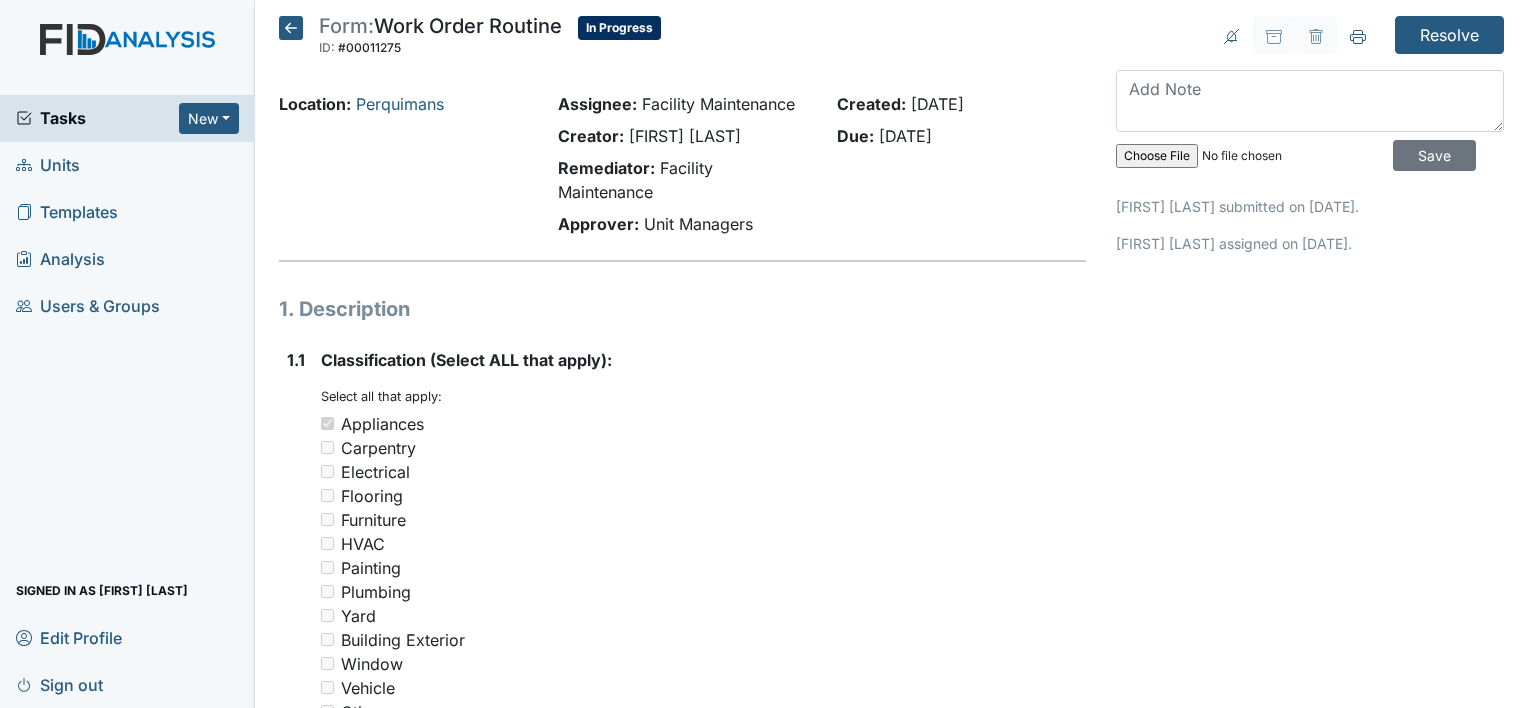 scroll, scrollTop: 0, scrollLeft: 0, axis: both 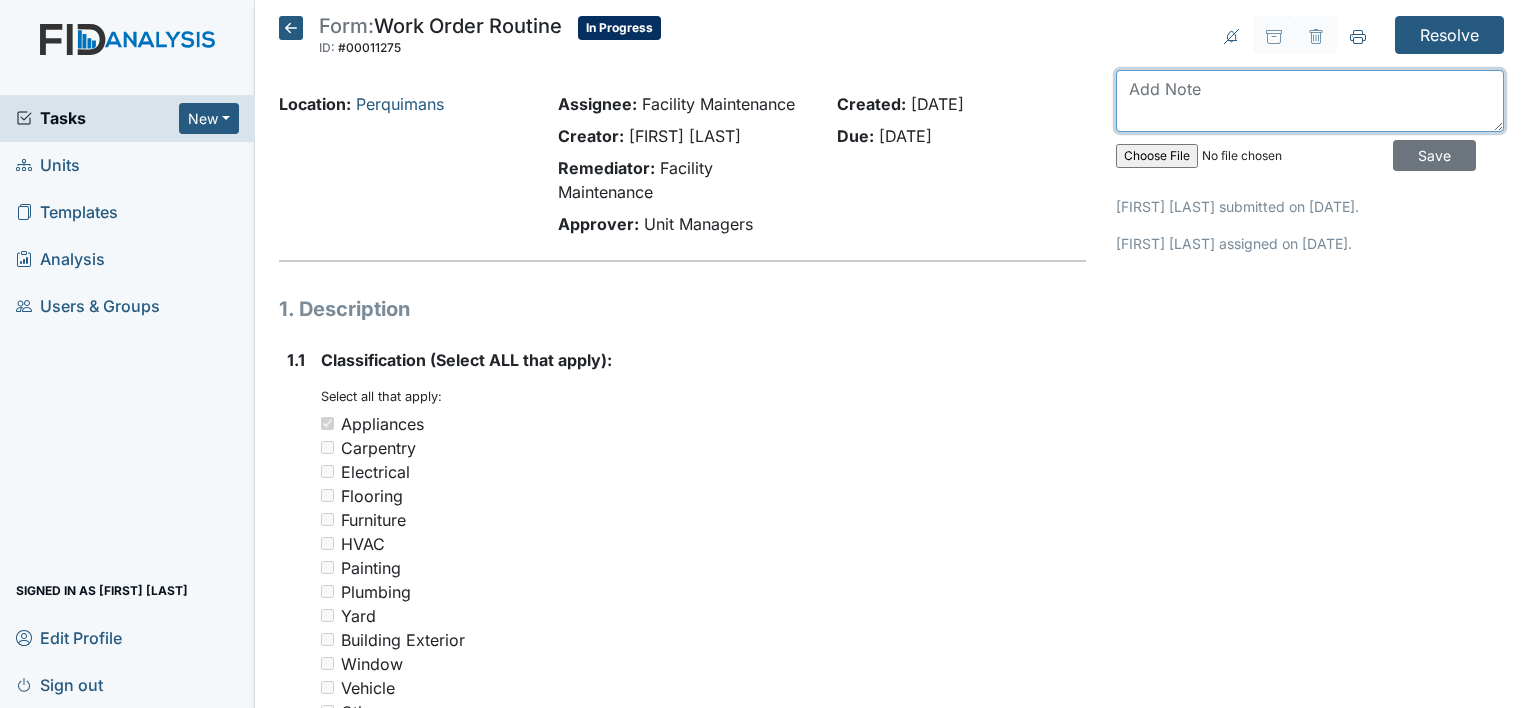 click at bounding box center [1310, 101] 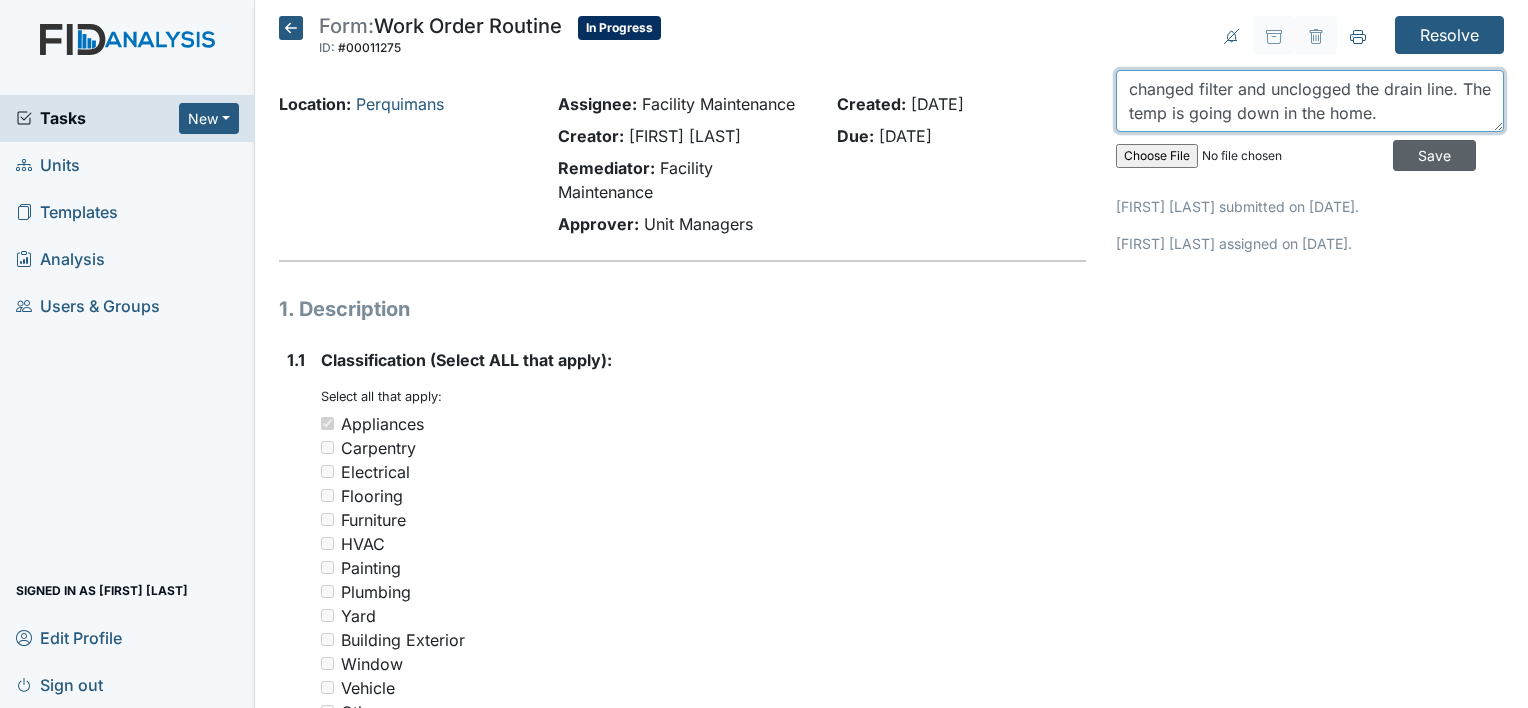 type on "changed filter and unclogged the drain line. The temp is going down in the home." 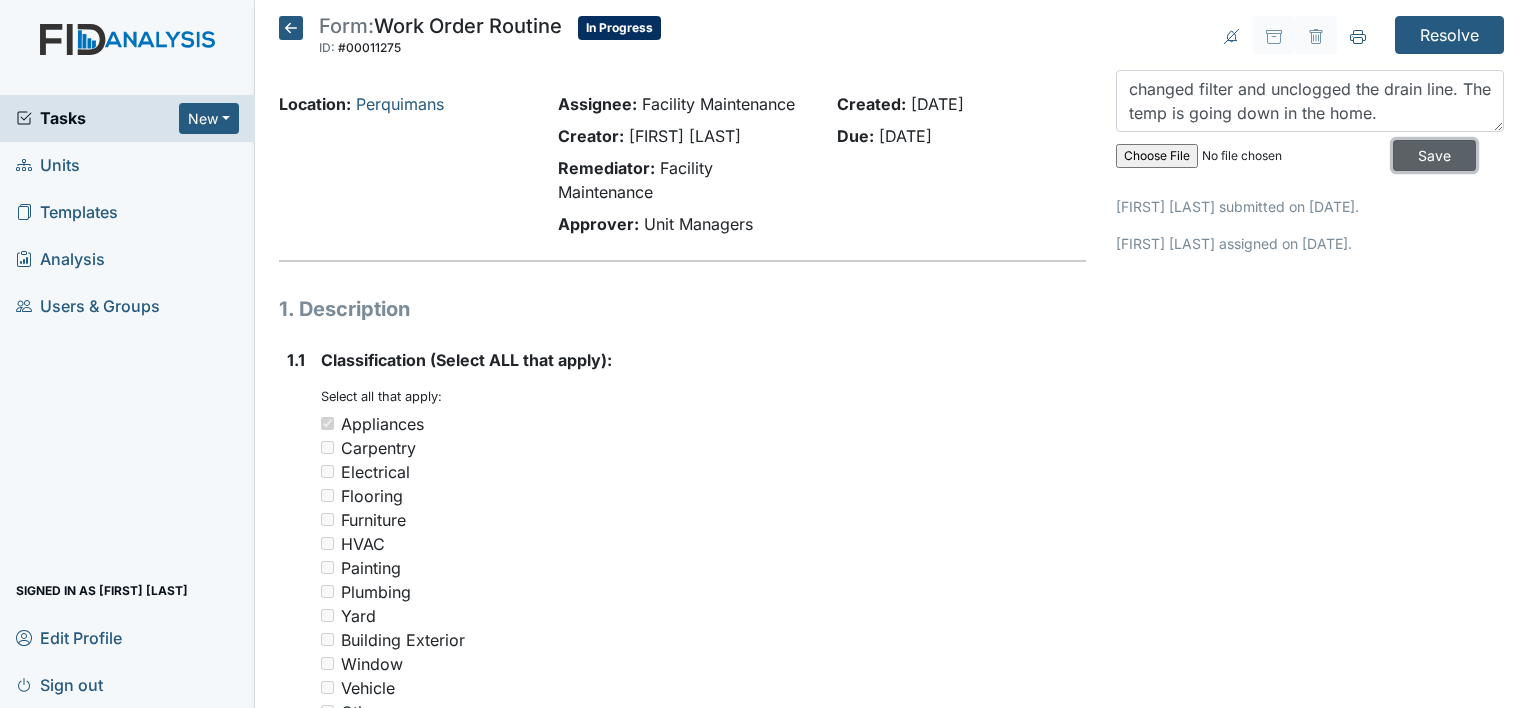 click on "Save" at bounding box center (1434, 155) 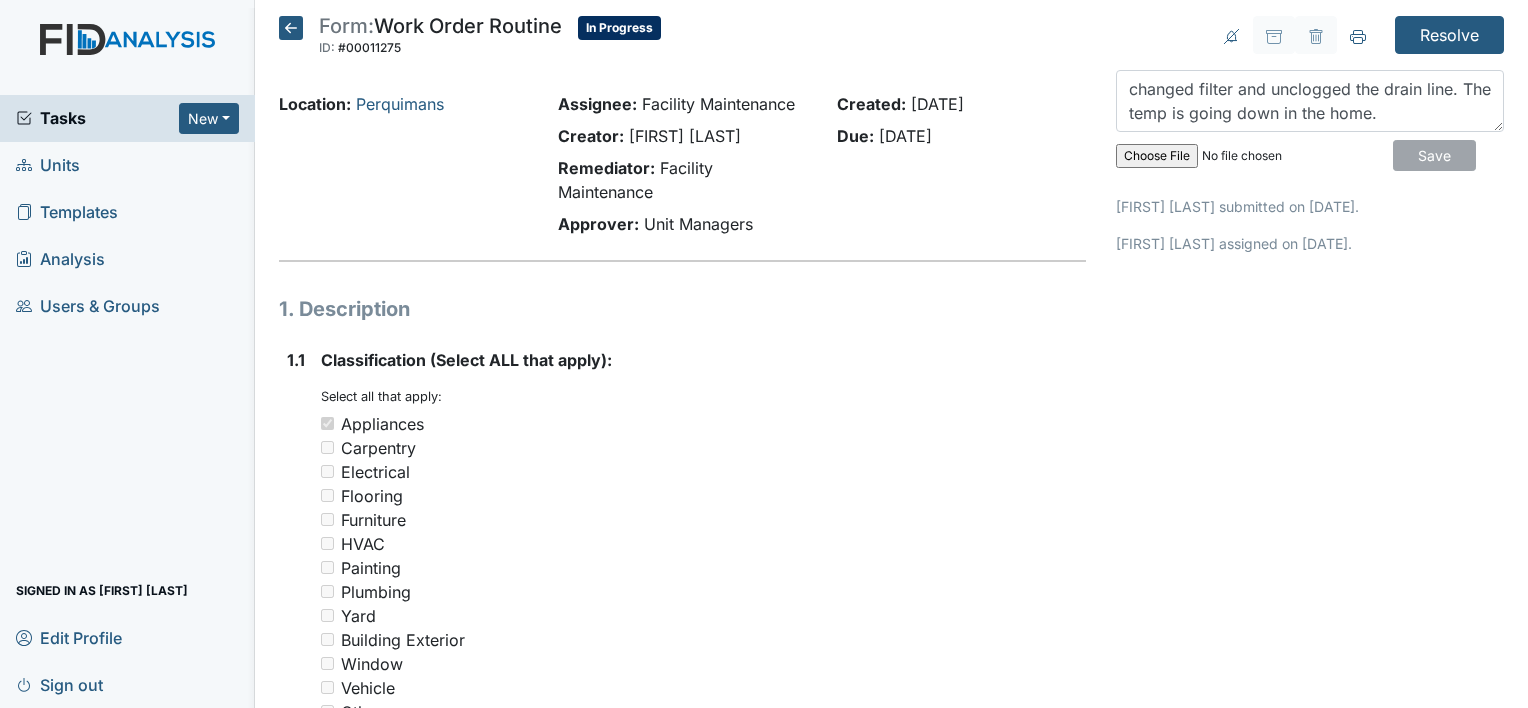 type 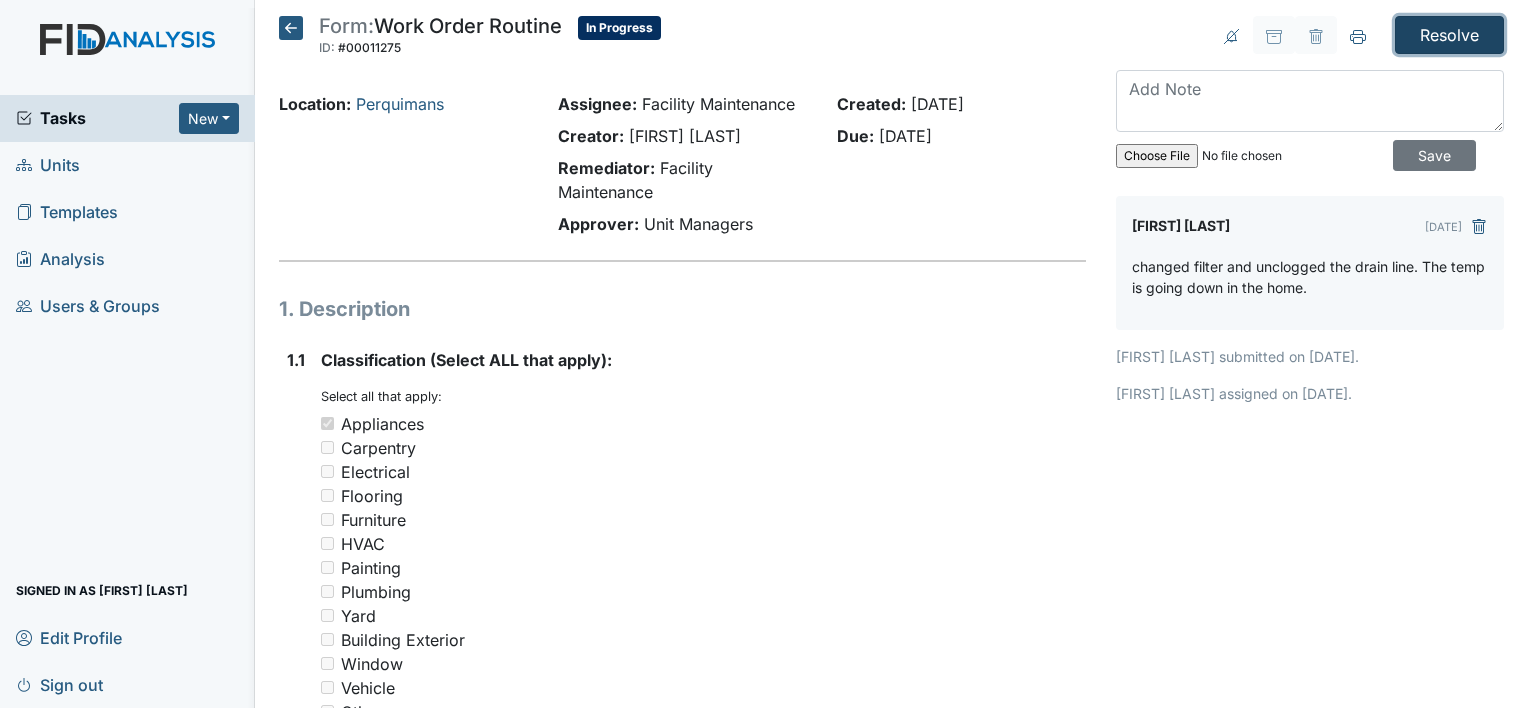 click on "Resolve" at bounding box center [1449, 35] 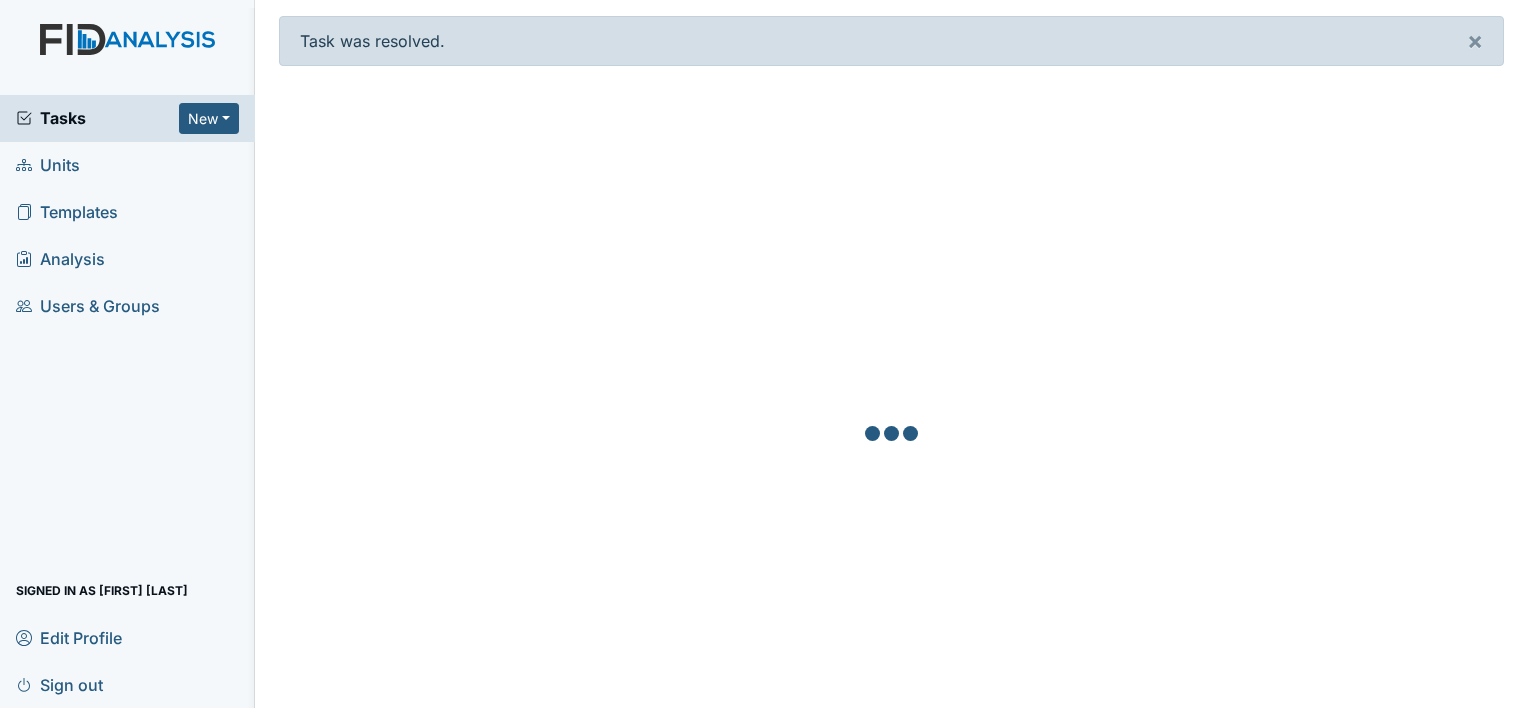 scroll, scrollTop: 0, scrollLeft: 0, axis: both 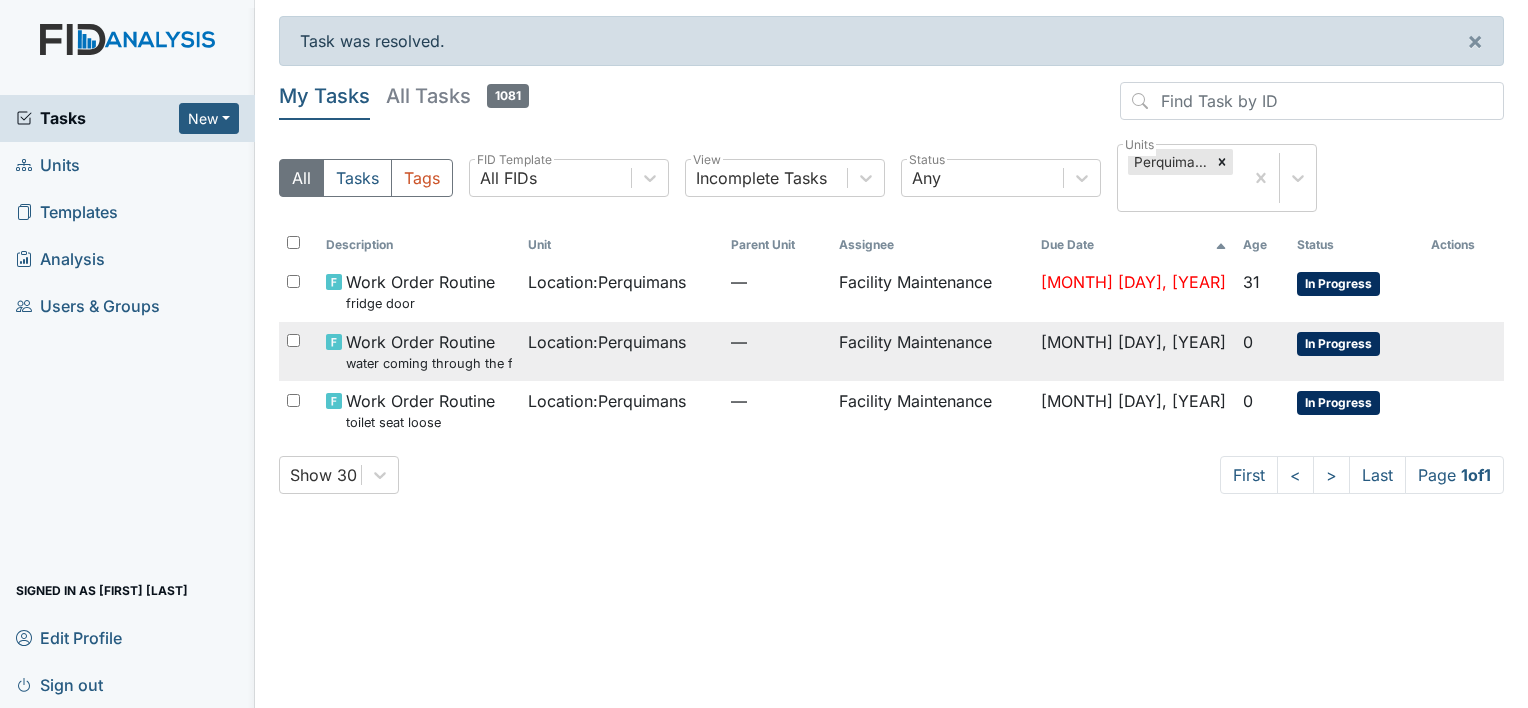 click on "In Progress" at bounding box center (1338, 344) 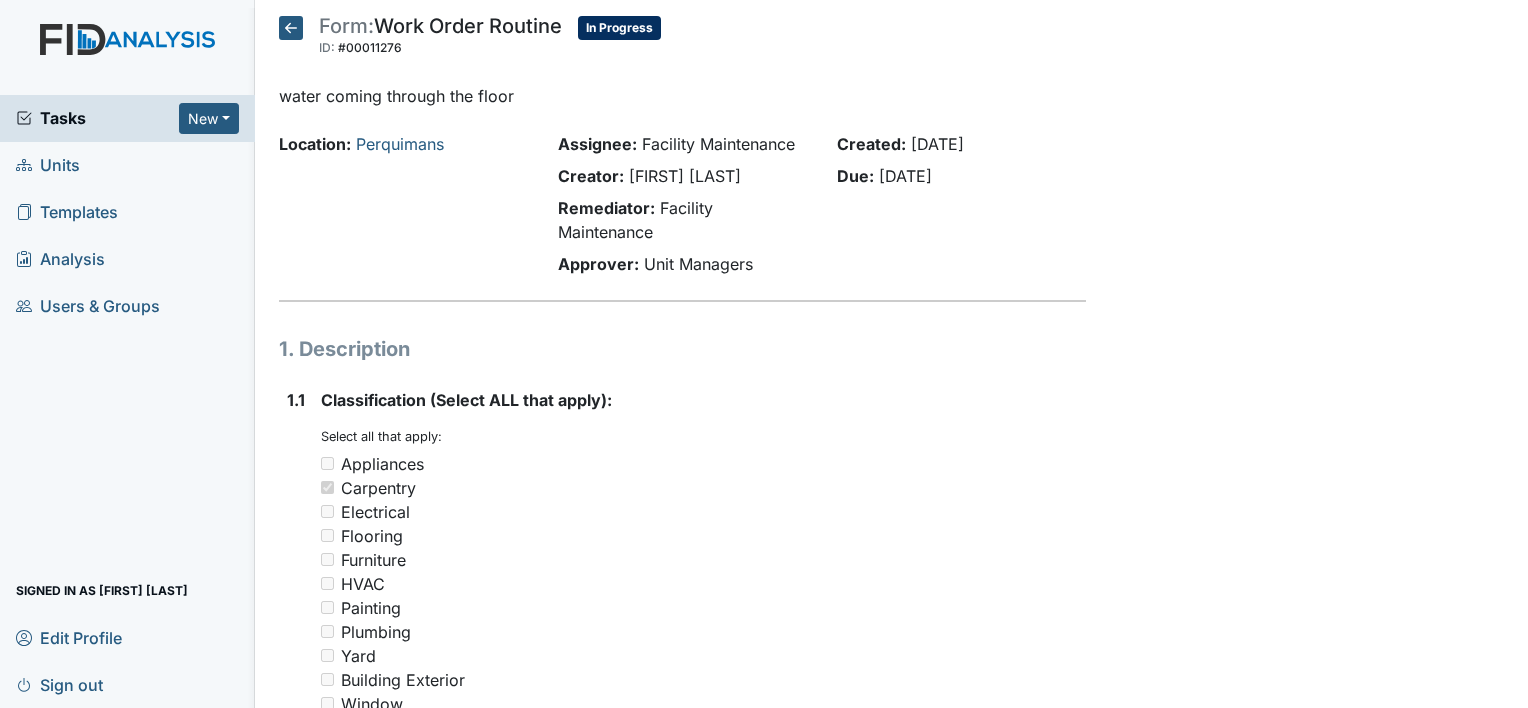 scroll, scrollTop: 0, scrollLeft: 0, axis: both 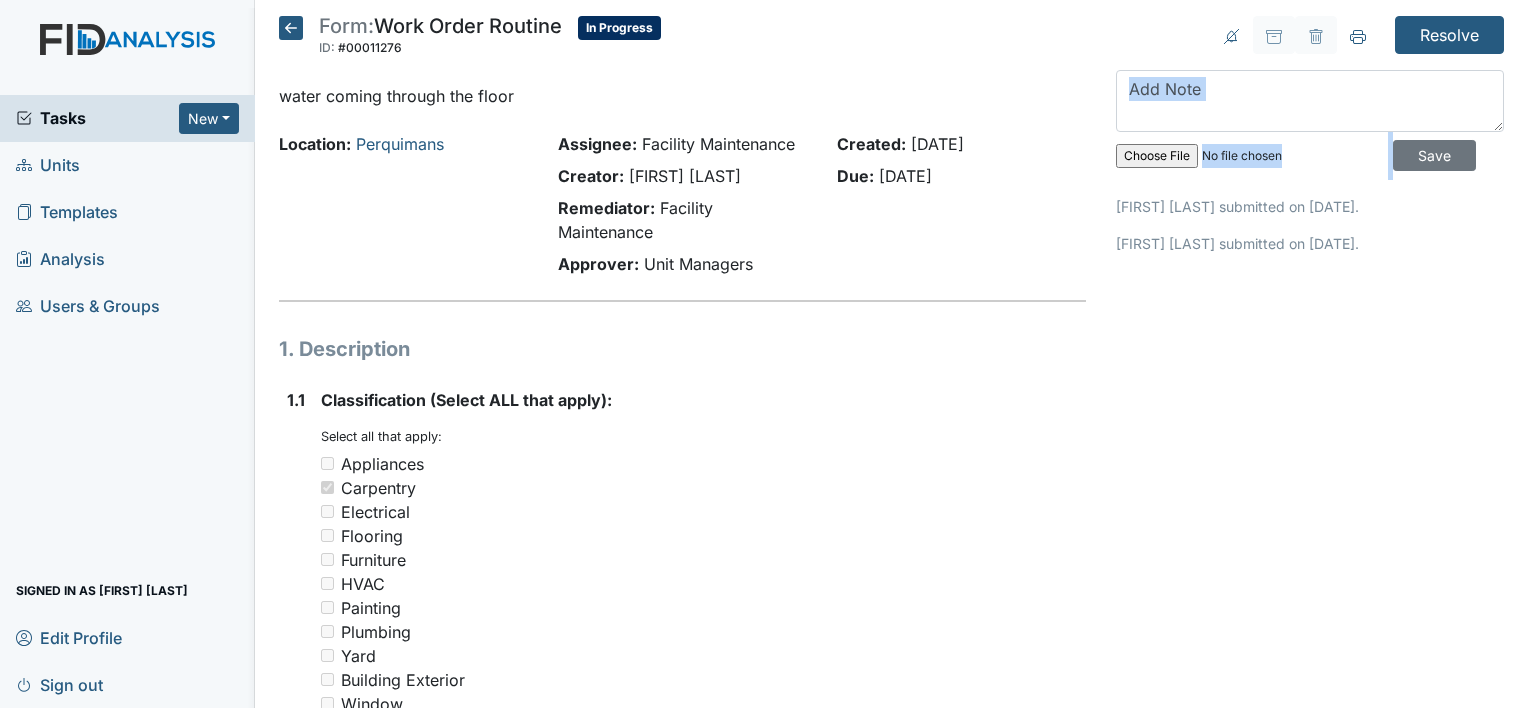 drag, startPoint x: 1487, startPoint y: 136, endPoint x: 1481, endPoint y: -53, distance: 189.09521 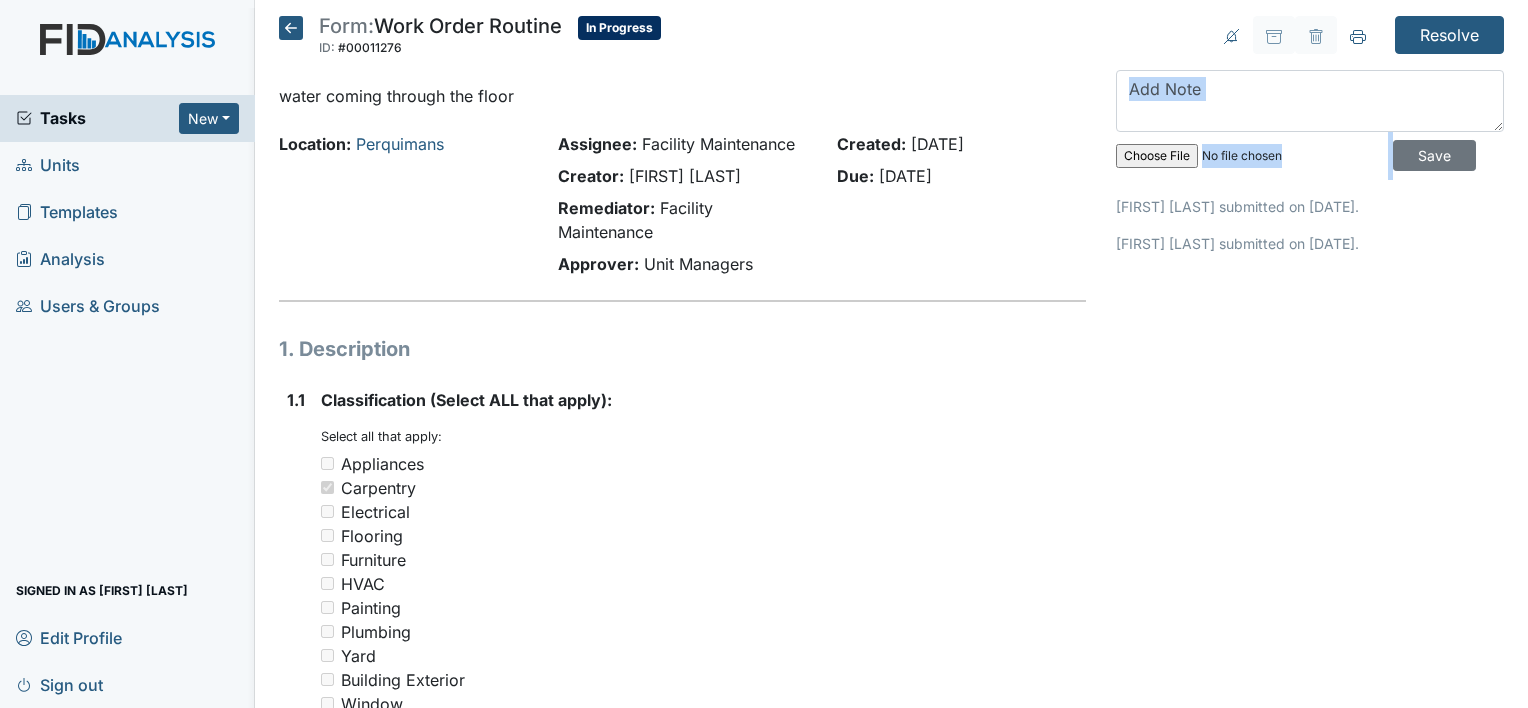 click on "Tasks
New
Form
Inspection
Document
Bundle
Units
Templates
Analysis
Users & Groups
Signed in as [FIRST] [LAST]
Edit Profile
Sign out
Assign Form
Assign Inspection
Assign Document
Assign Bundle
Form:
Work Order Routine
ID:
#00011276
In Progress
Autosaving...
water coming through the floor
Location:
[STATE]
Assignee:
Facility Maintenance
Creator:
[FIRST] [LAST]
Remediator:
Facility Maintenance
Approver:
Unit Managers
Created:
[DATE]
Due:
[DATE]
1. Description
1.1
Classification (Select ALL that apply):
You must select one or more of the below options.
Select all that apply:
Appliances
Carpentry
Electrical" at bounding box center (764, 354) 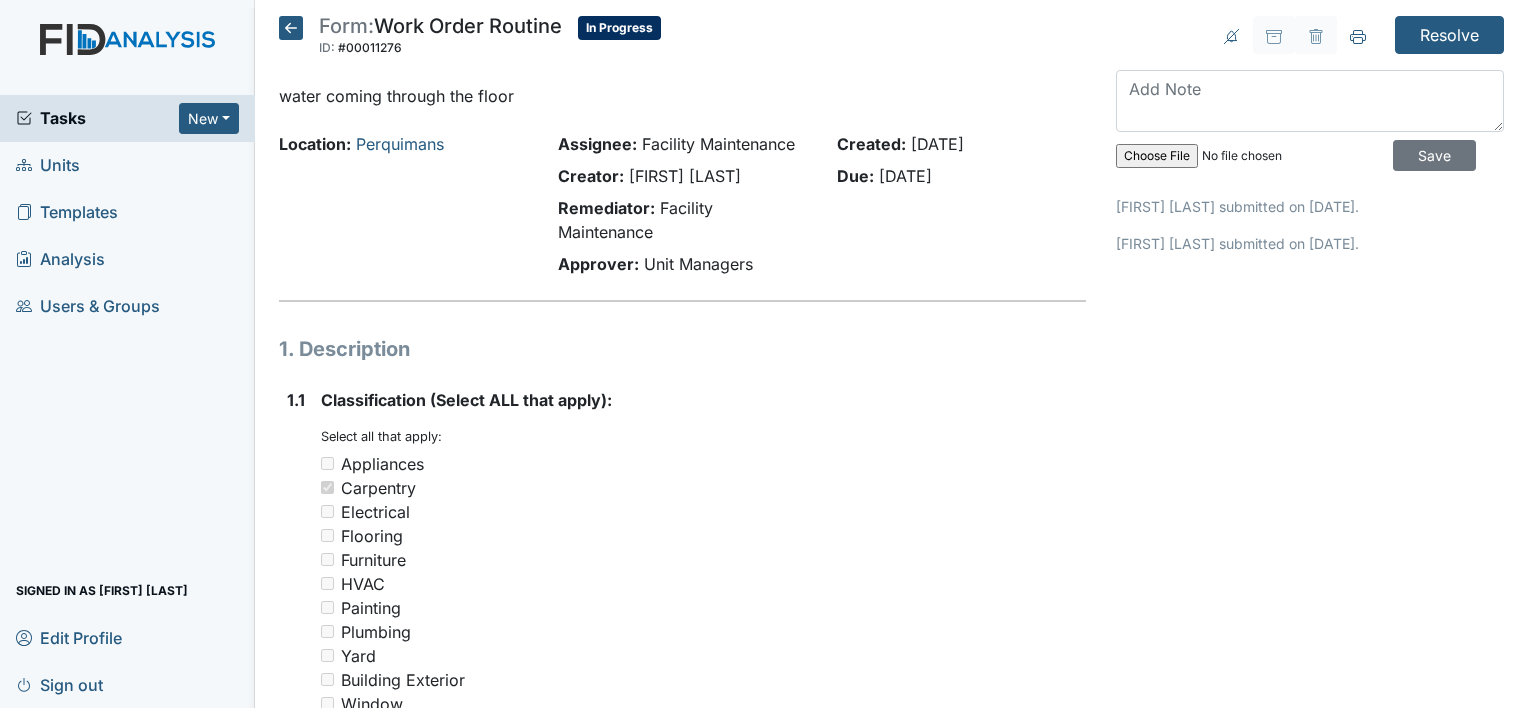 drag, startPoint x: 1481, startPoint y: -53, endPoint x: 1472, endPoint y: 299, distance: 352.11505 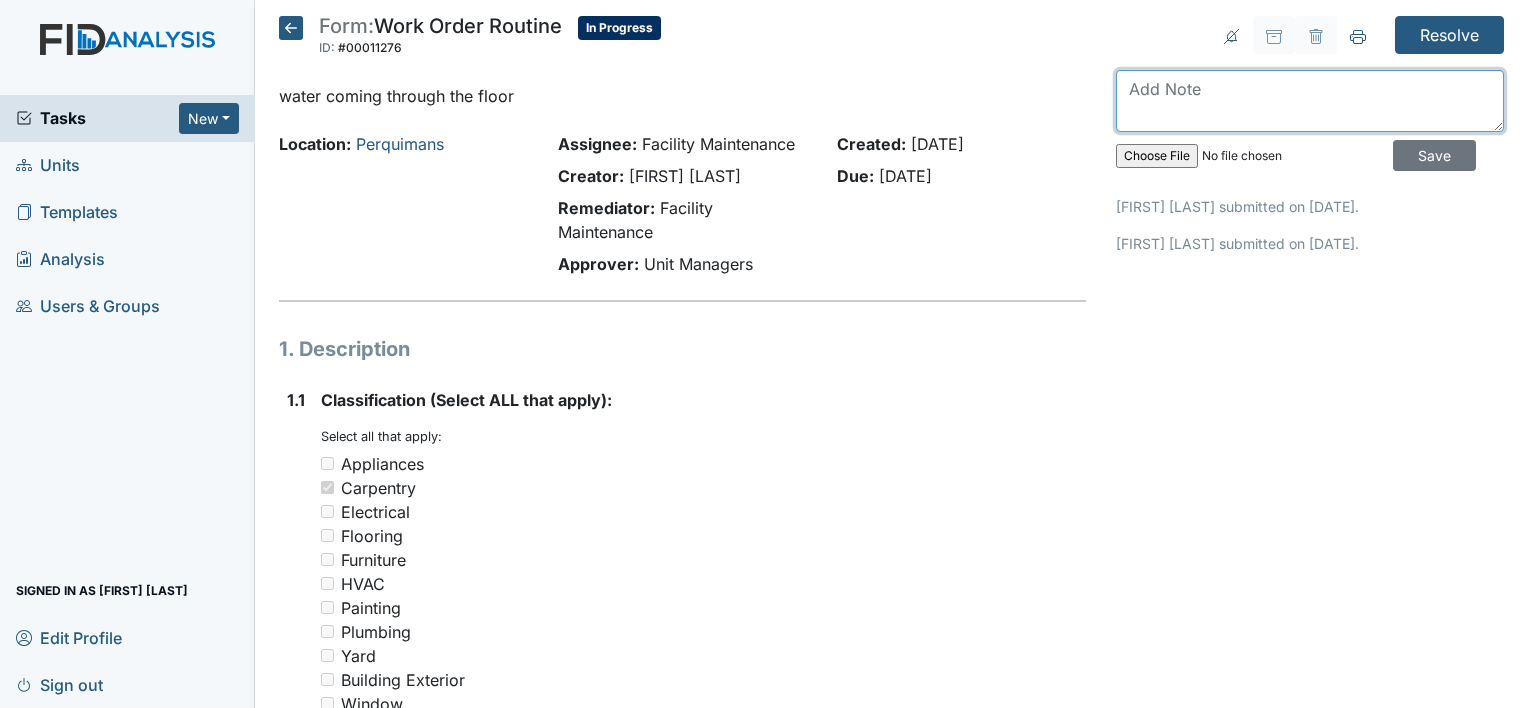 click at bounding box center (1310, 101) 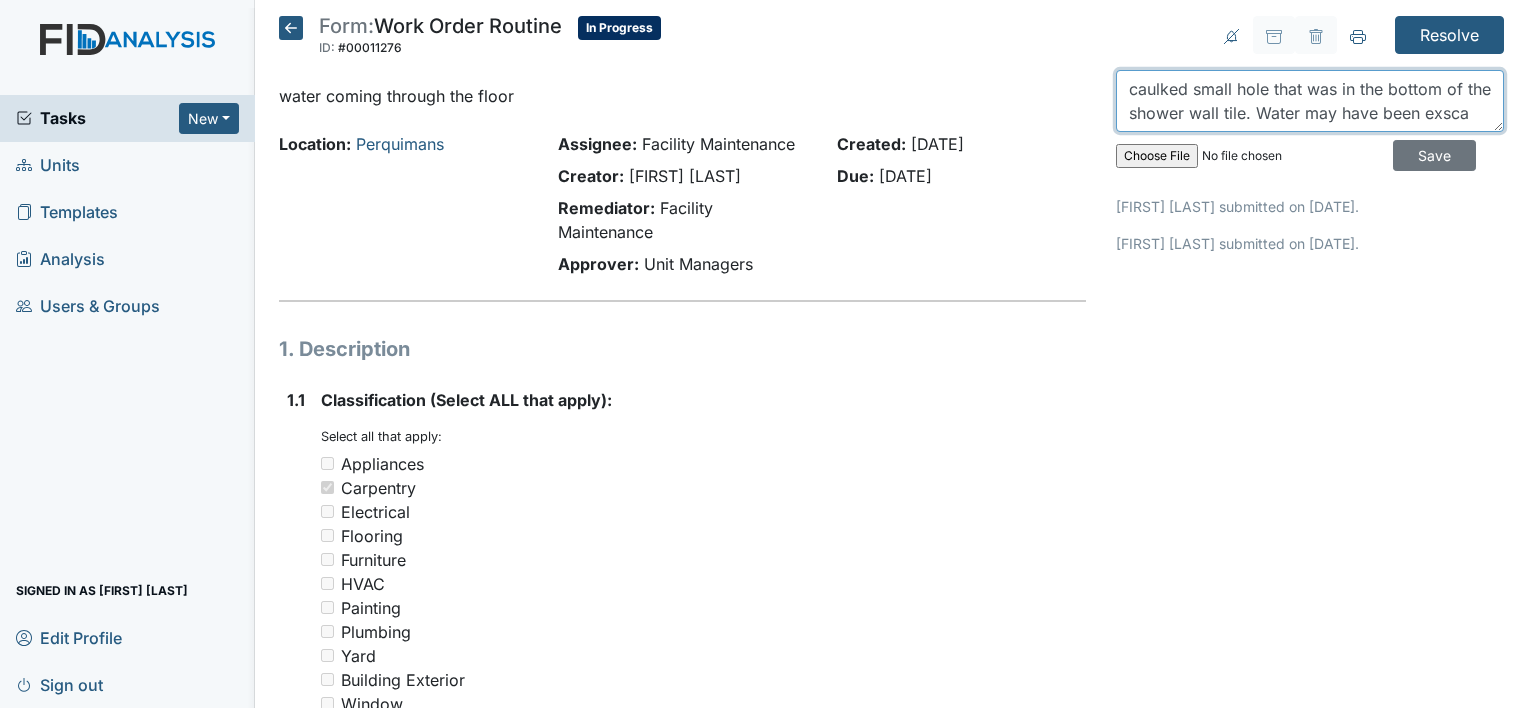 scroll, scrollTop: 16, scrollLeft: 0, axis: vertical 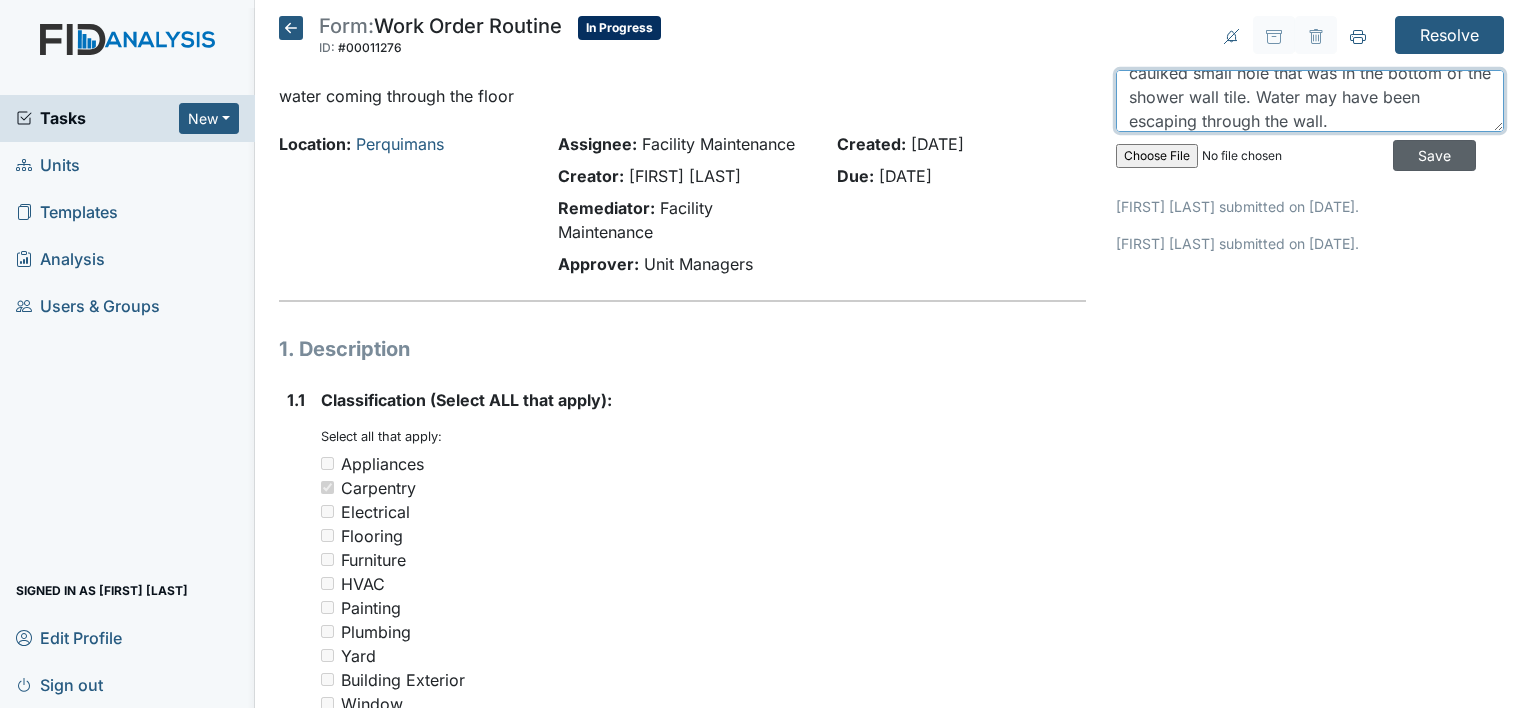 type on "caulked small hole that was in the bottom of the shower wall tile. Water may have been escaping through the wall." 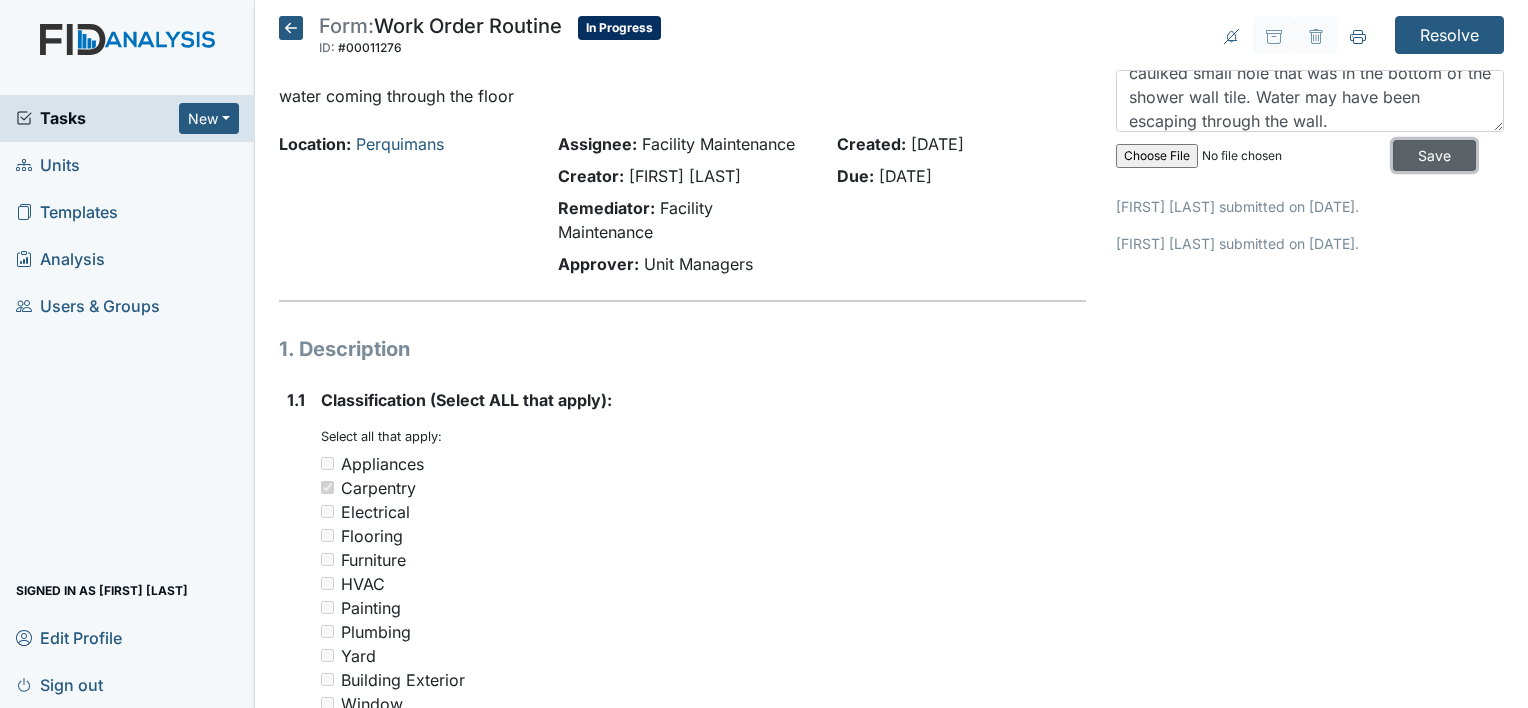 click on "Save" at bounding box center (1434, 155) 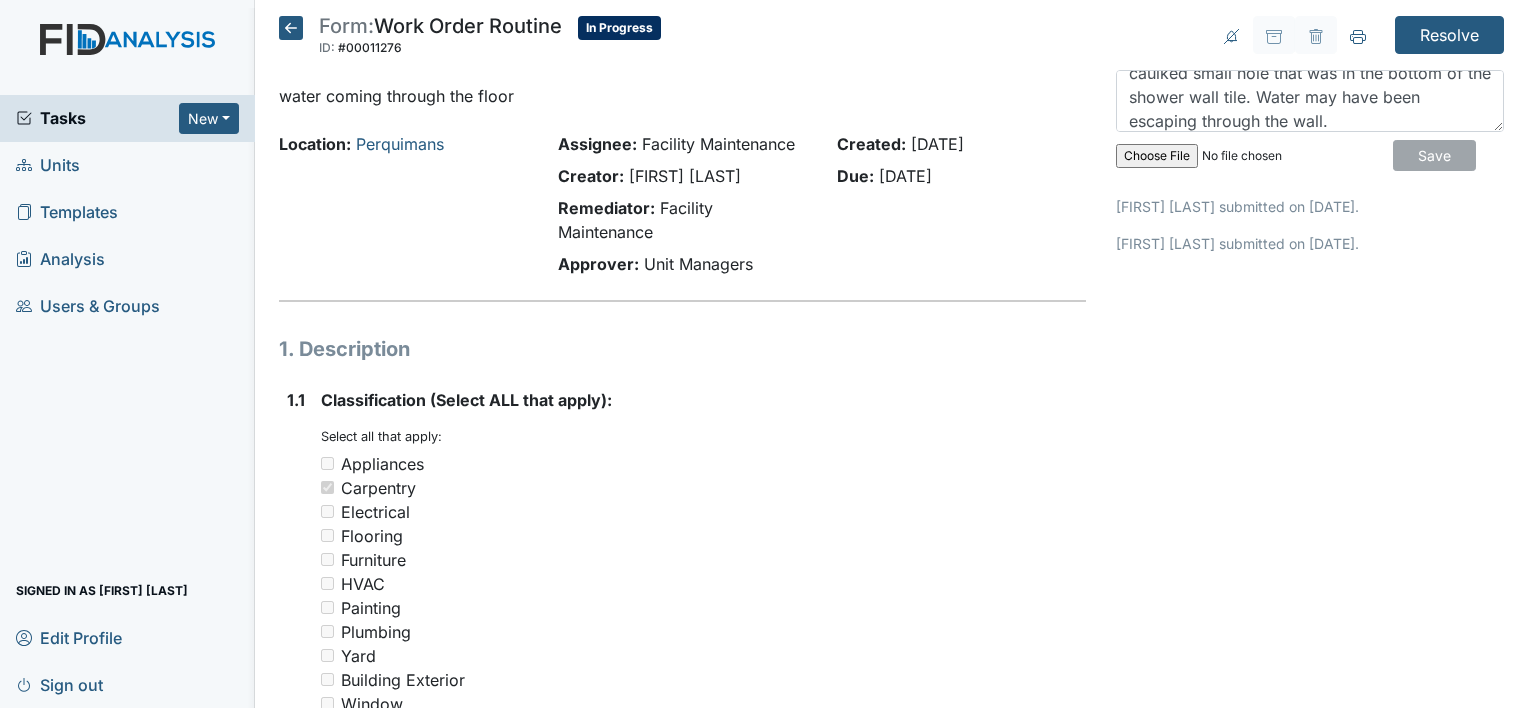 type 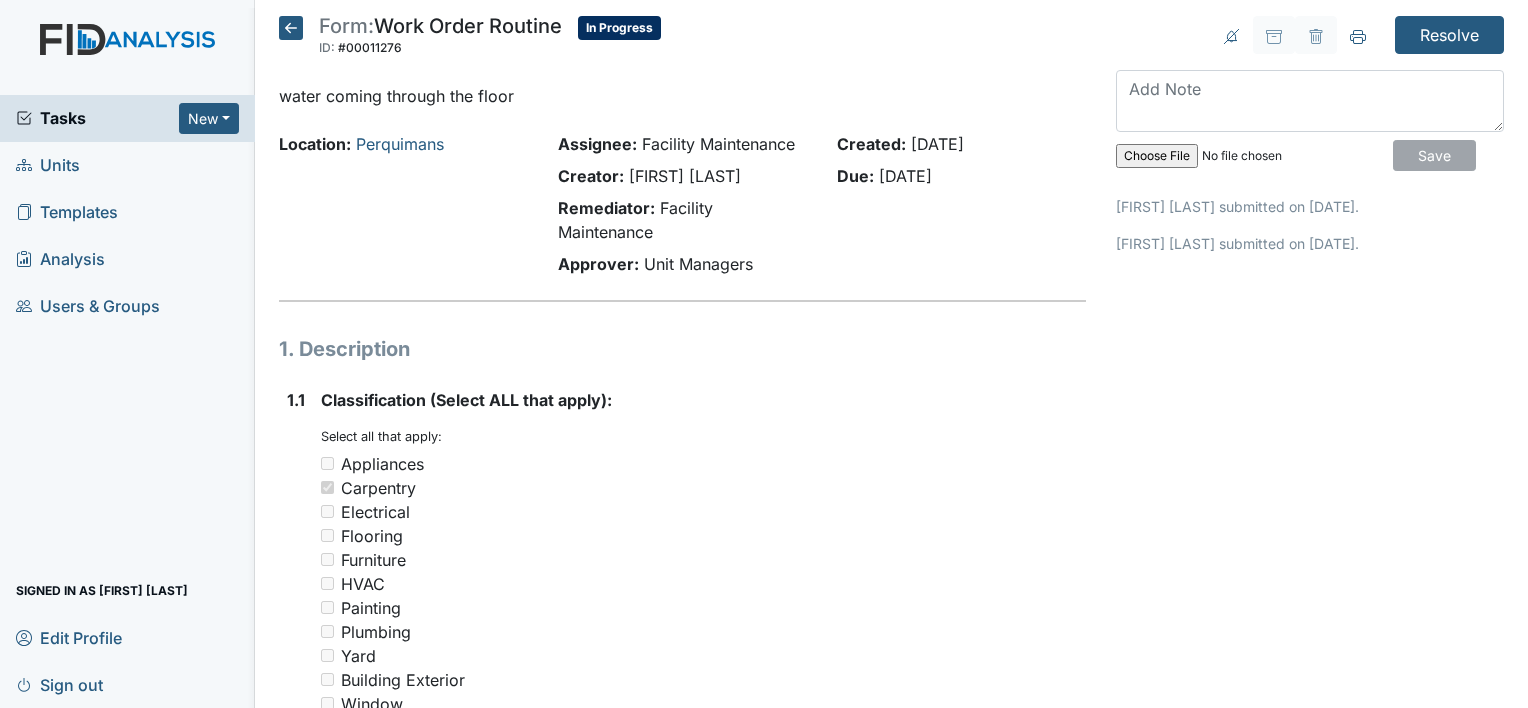 scroll, scrollTop: 0, scrollLeft: 0, axis: both 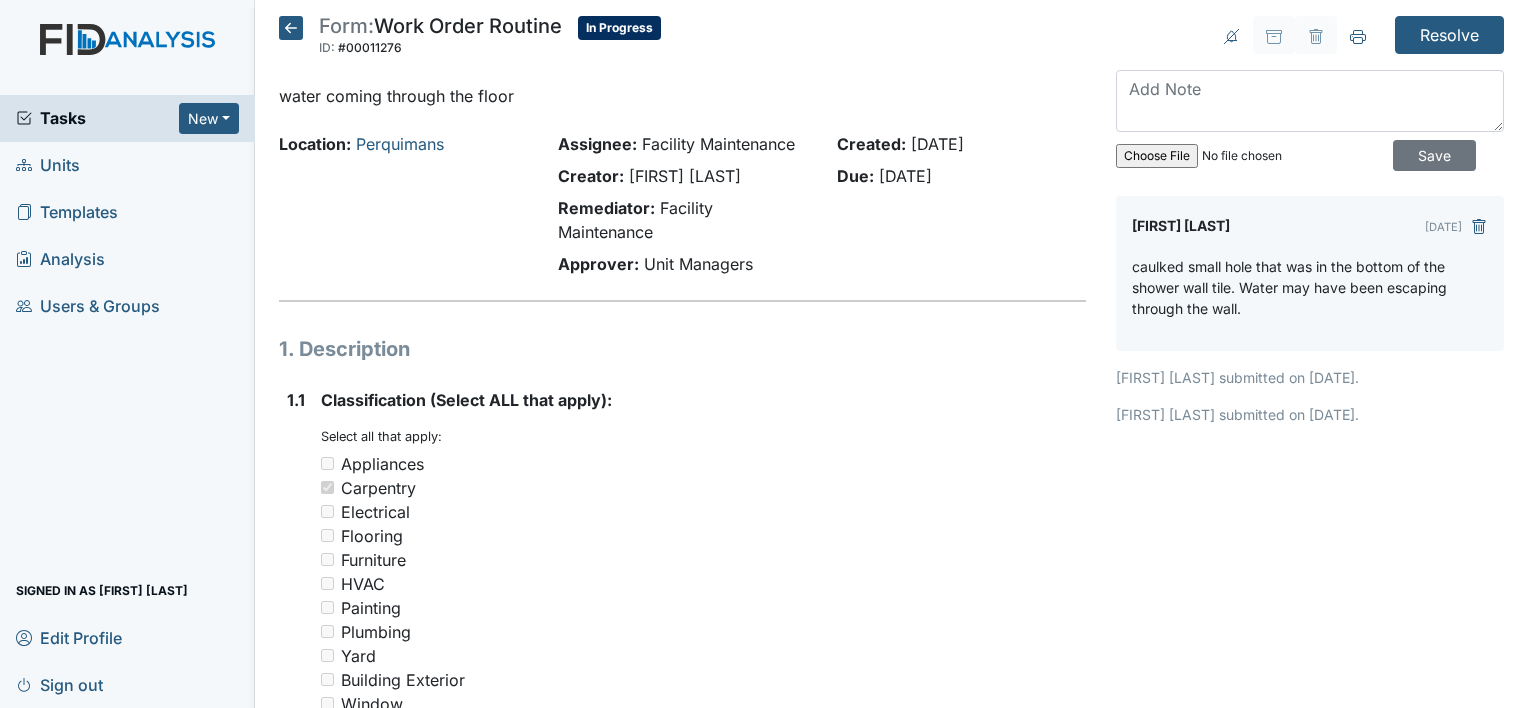 click 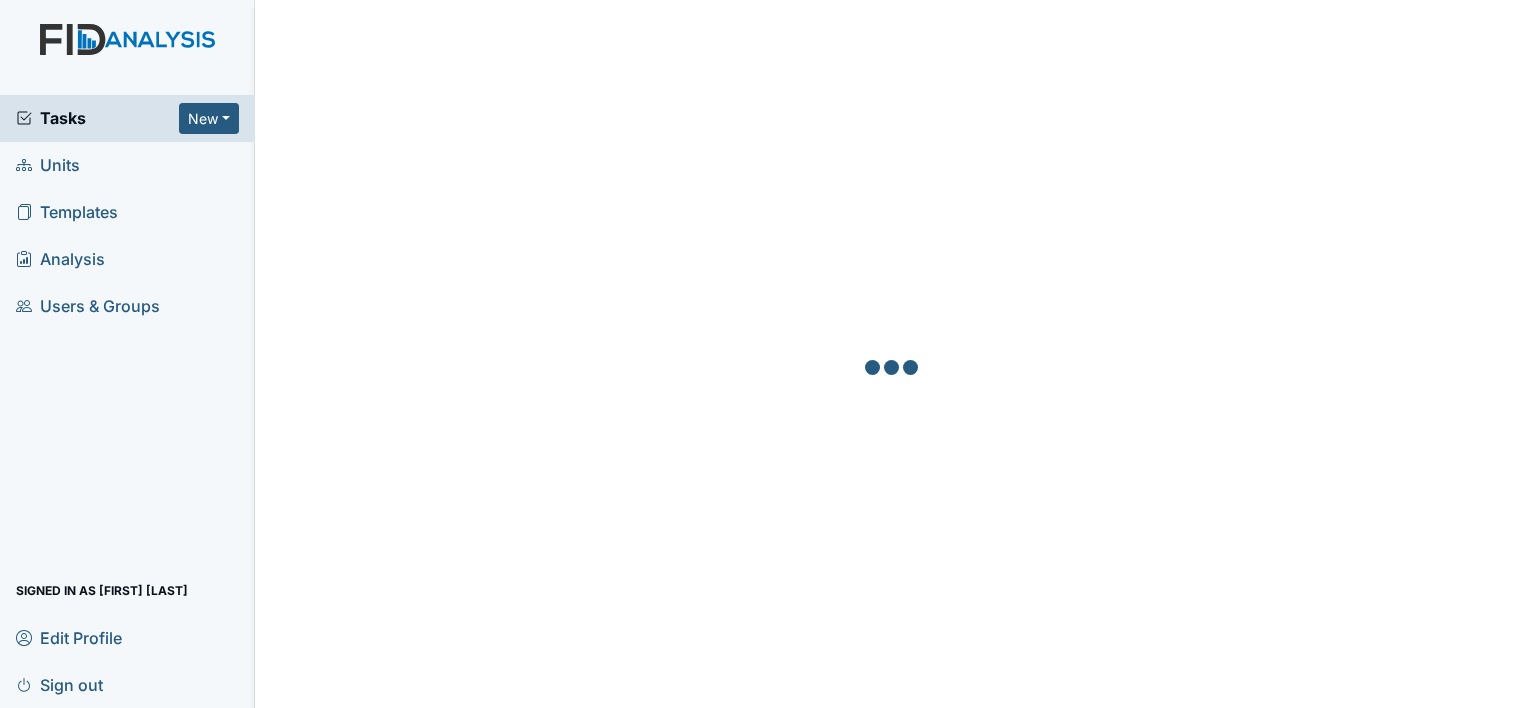 scroll, scrollTop: 0, scrollLeft: 0, axis: both 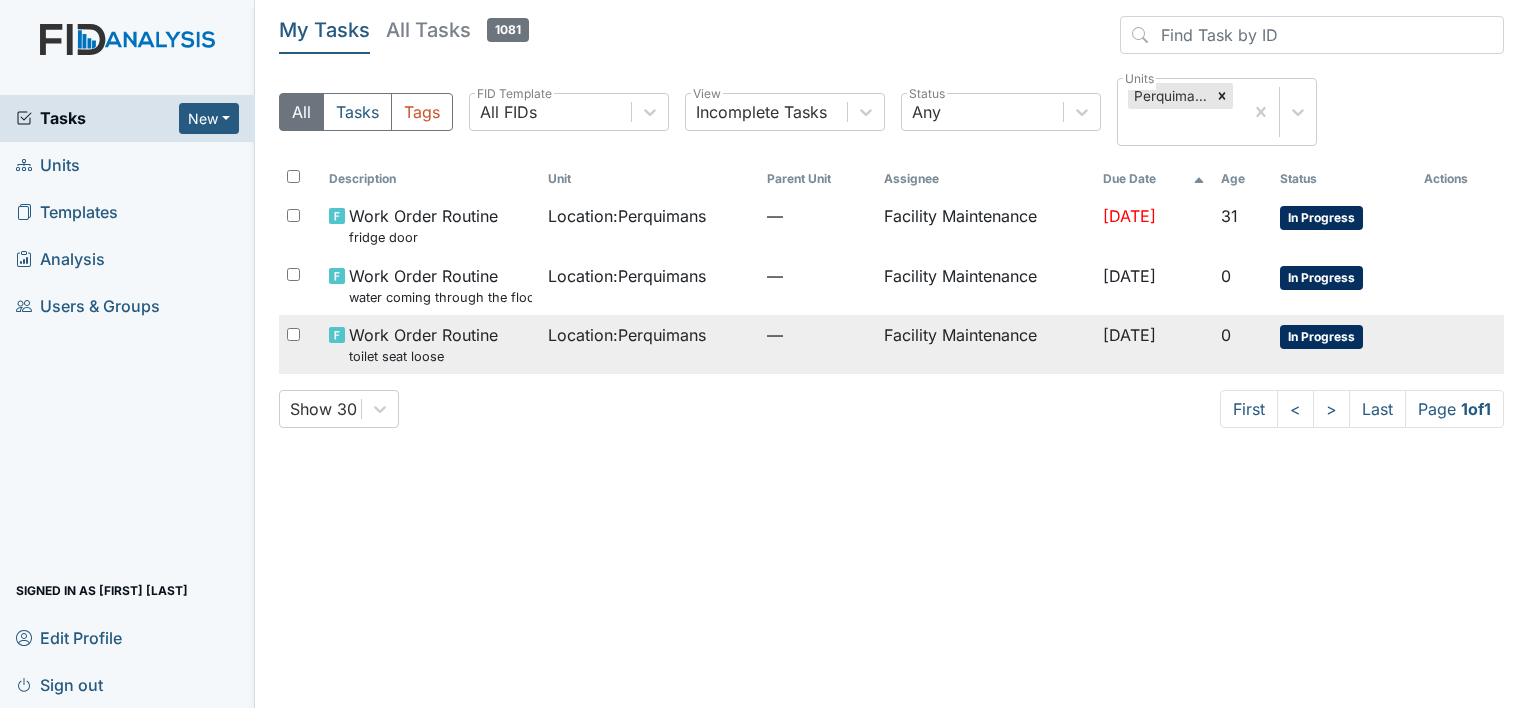 click on "In Progress" at bounding box center [1321, 337] 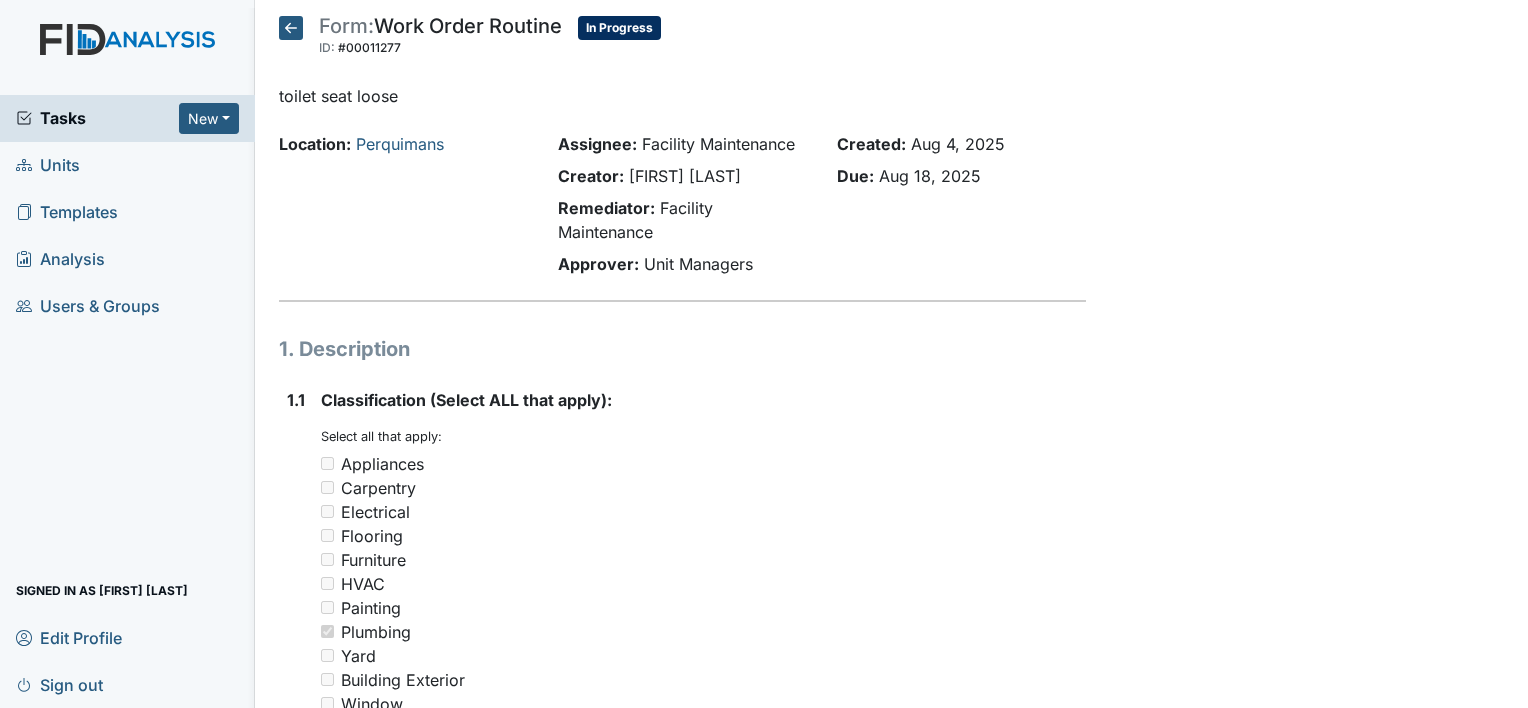 scroll, scrollTop: 0, scrollLeft: 0, axis: both 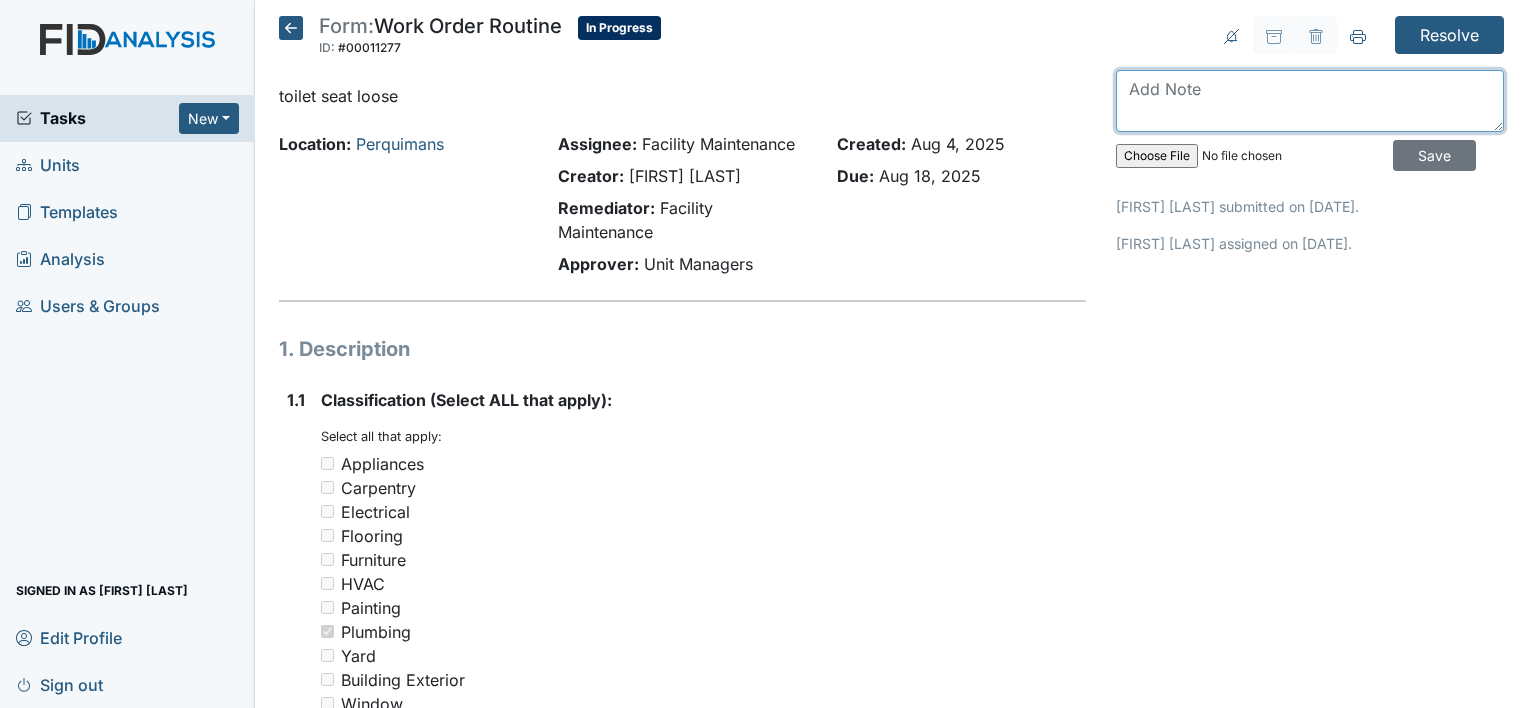click at bounding box center (1310, 101) 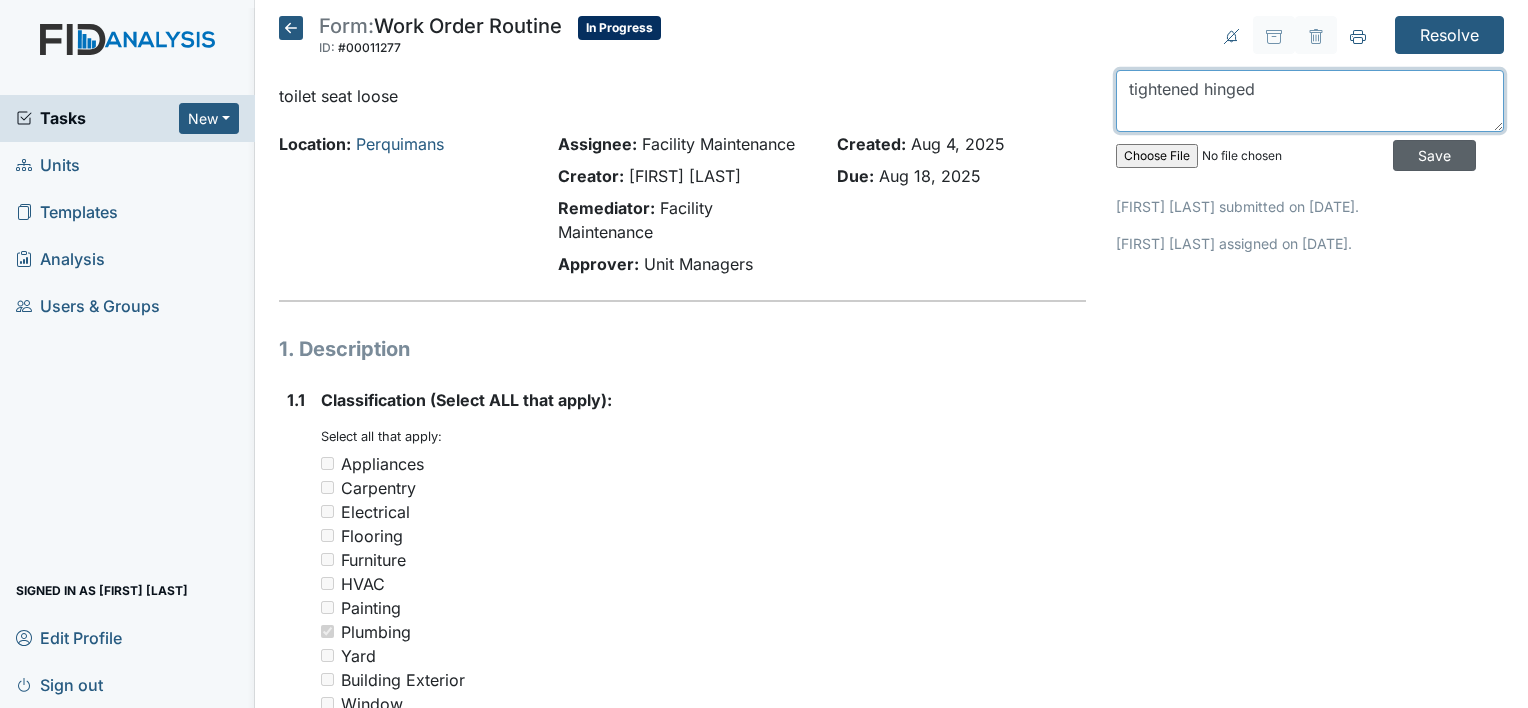 type on "tightened hinged" 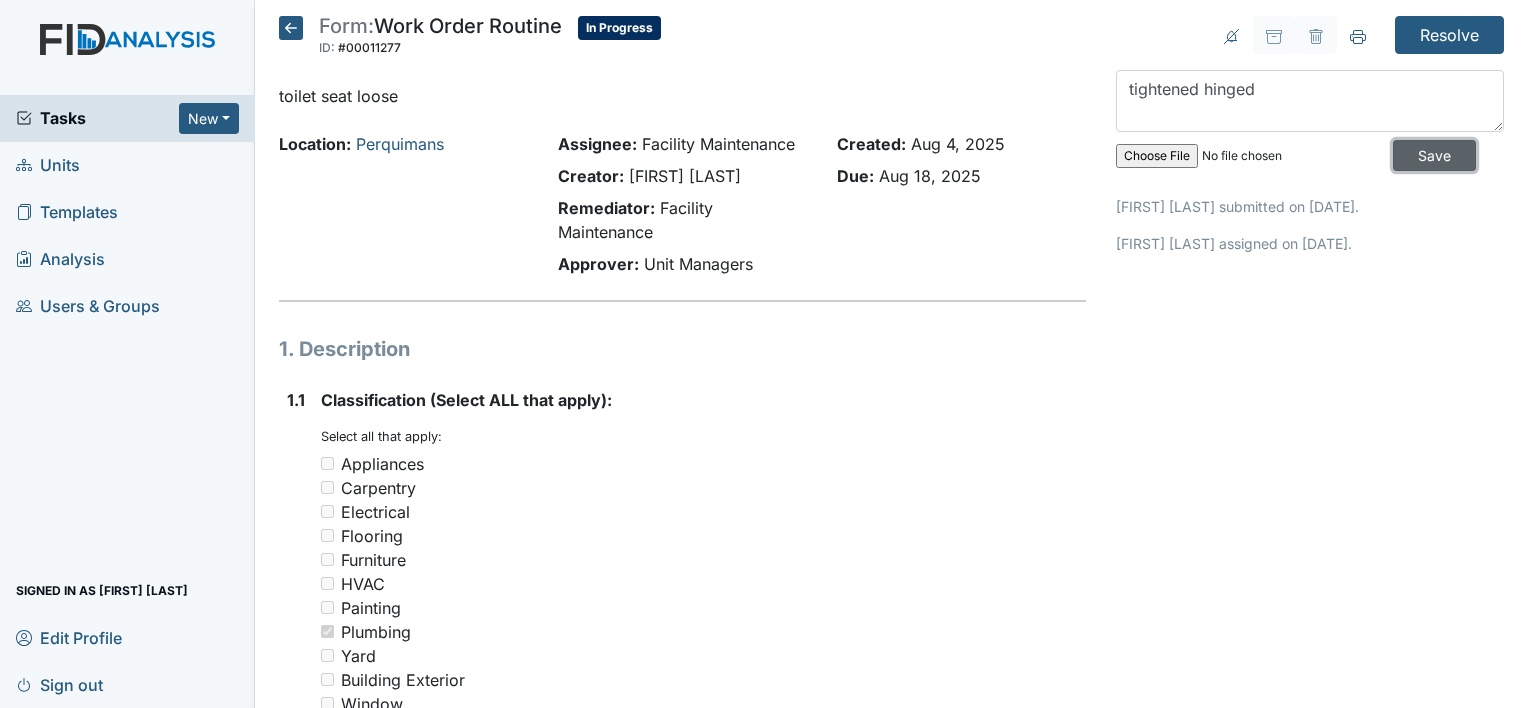 click on "Save" at bounding box center (1434, 155) 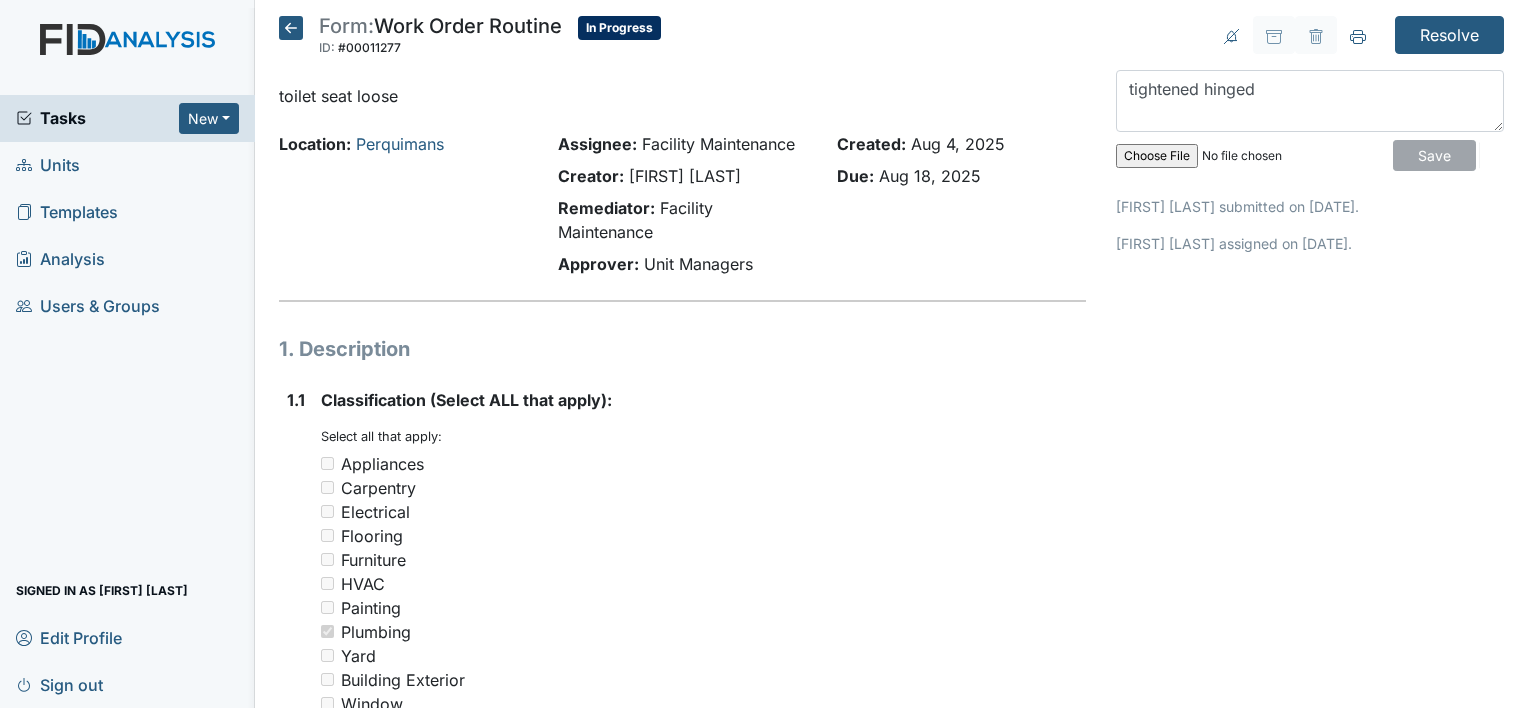 type 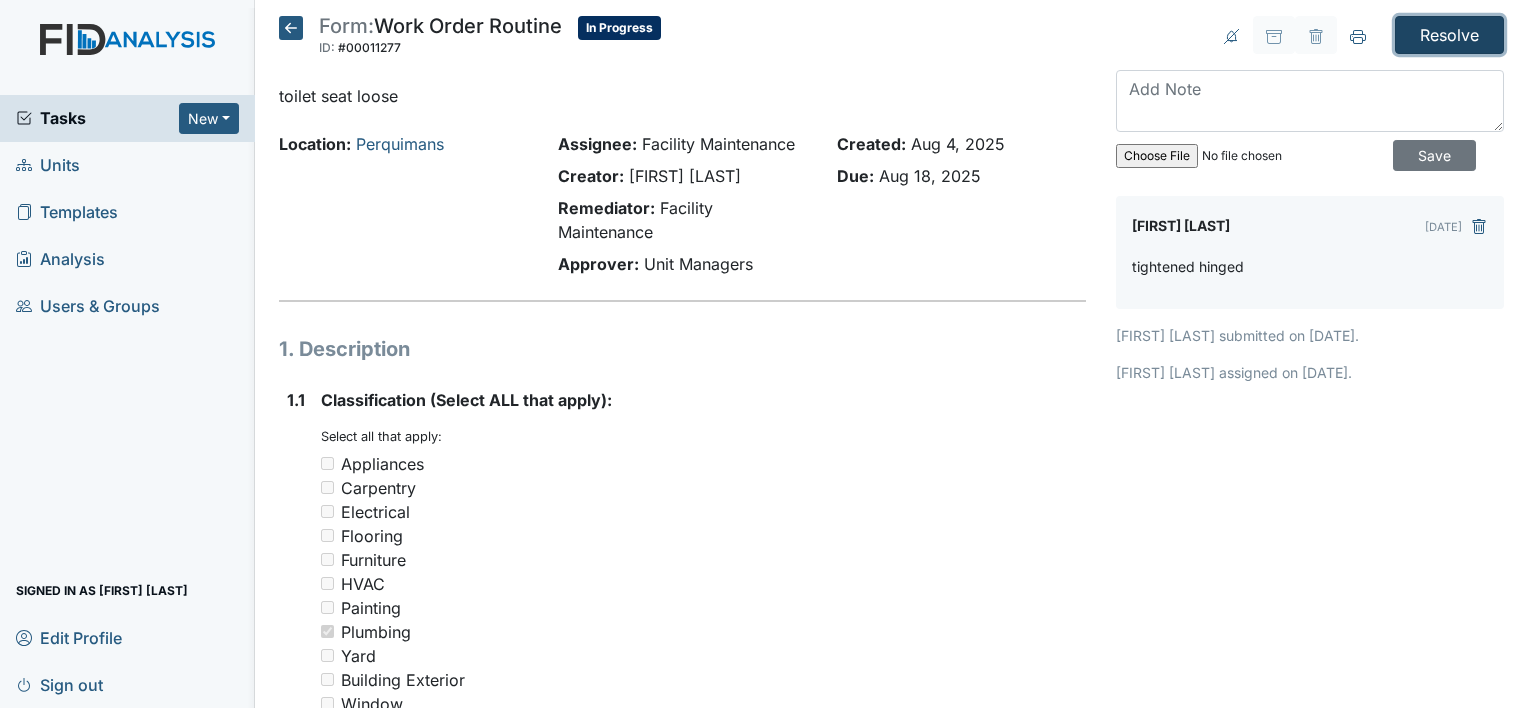 click on "Resolve" at bounding box center [1449, 35] 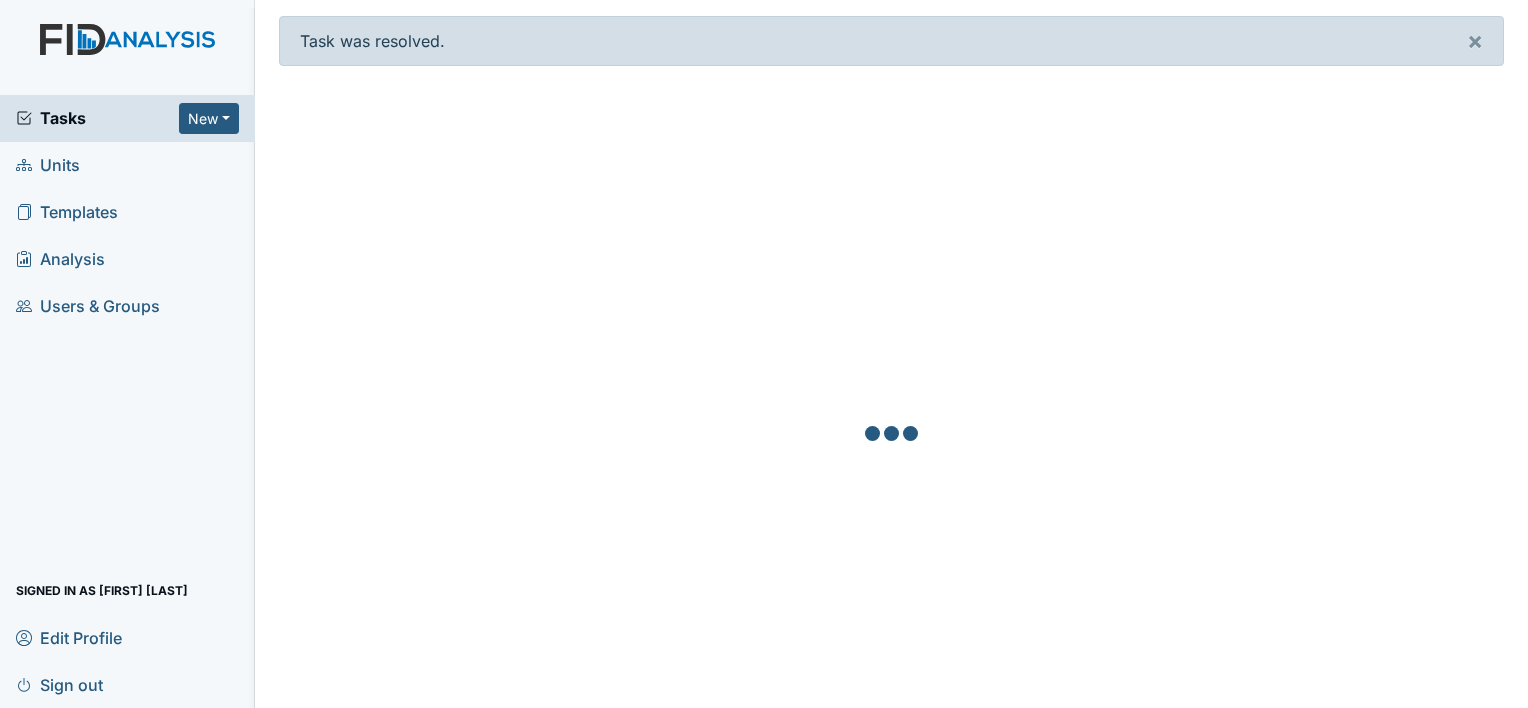 scroll, scrollTop: 0, scrollLeft: 0, axis: both 